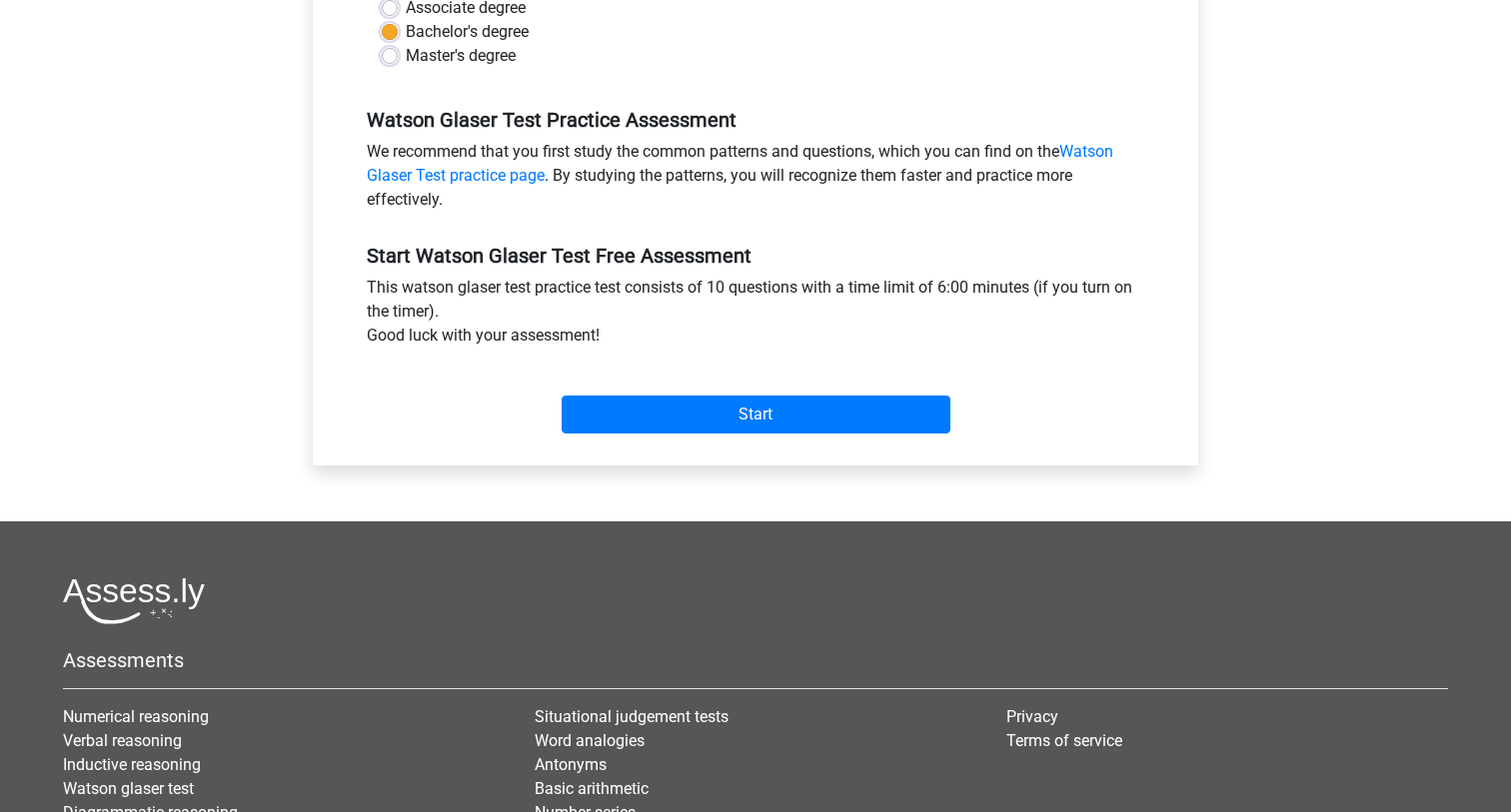 scroll, scrollTop: 635, scrollLeft: 0, axis: vertical 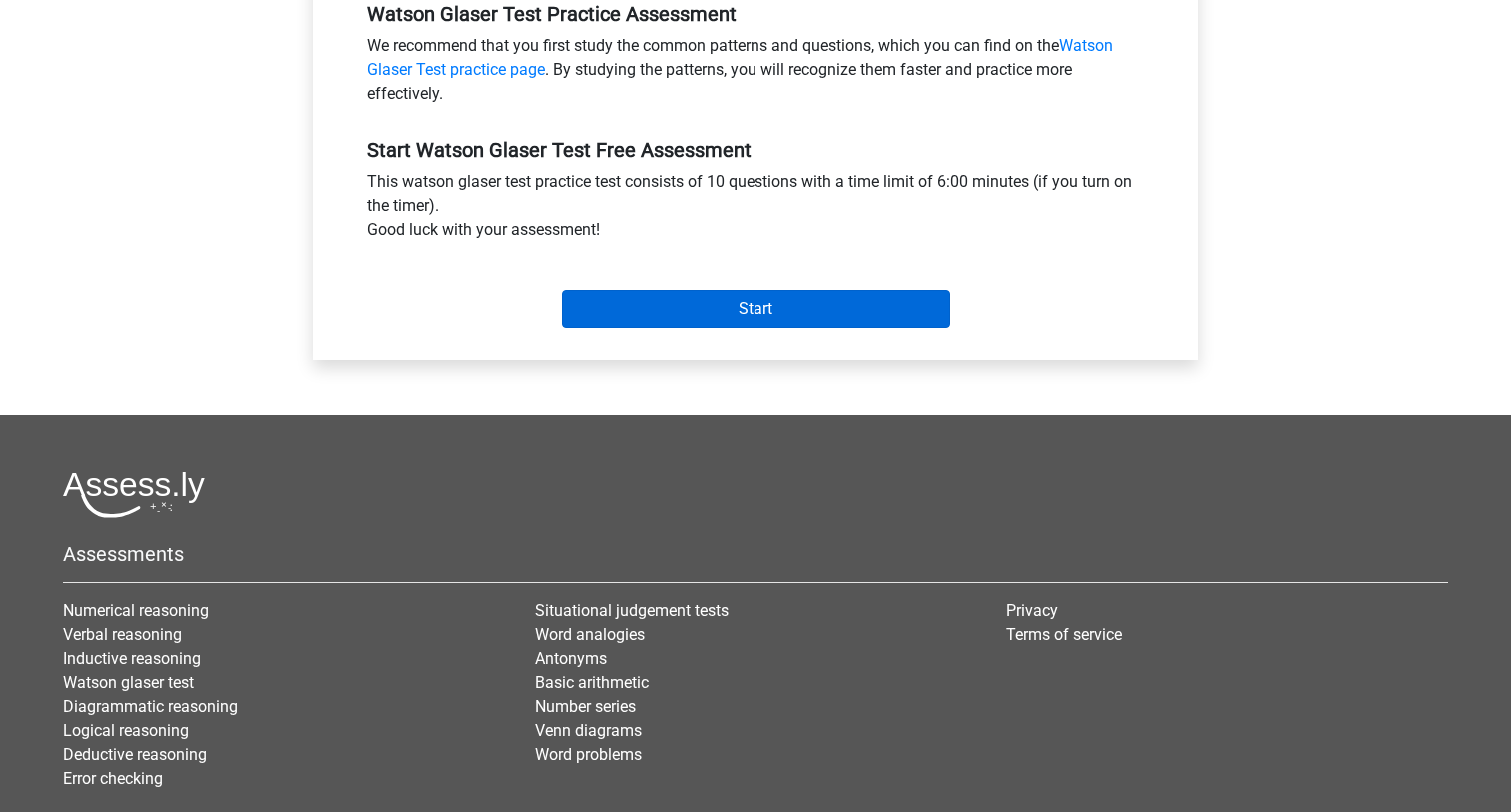 click on "Start" at bounding box center (756, 309) 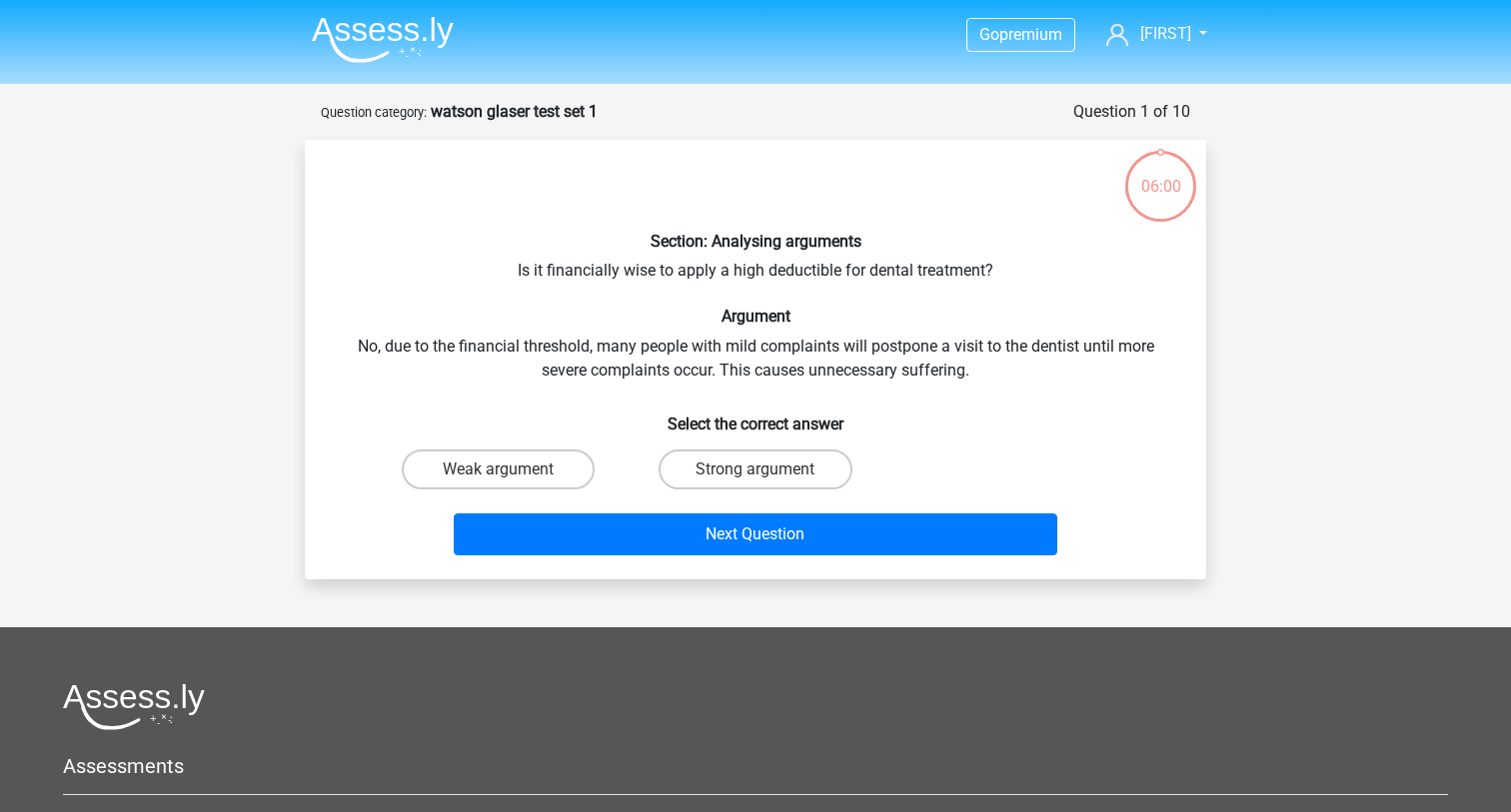scroll, scrollTop: 0, scrollLeft: 0, axis: both 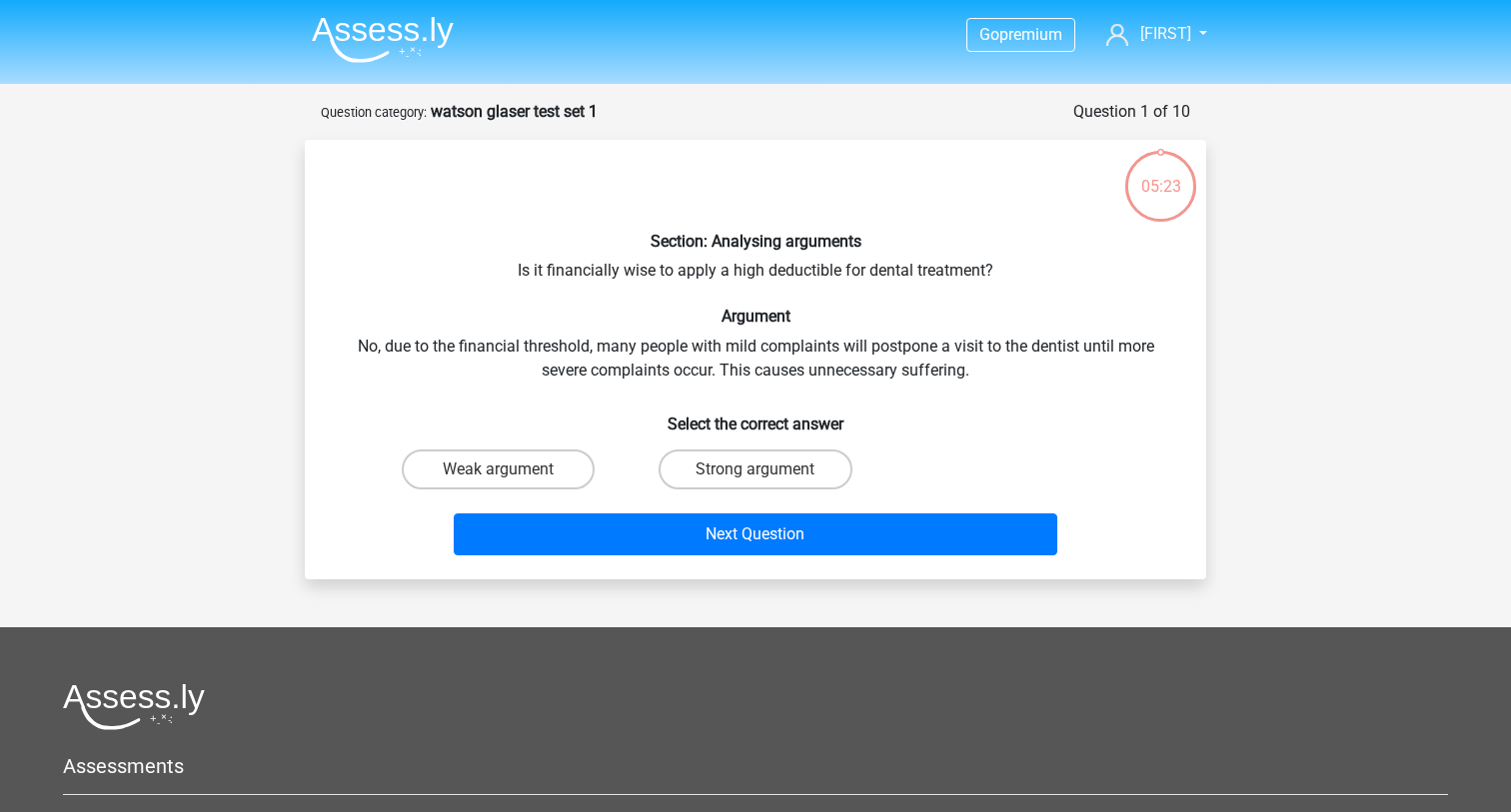 click on "Strong argument" at bounding box center [755, 469] 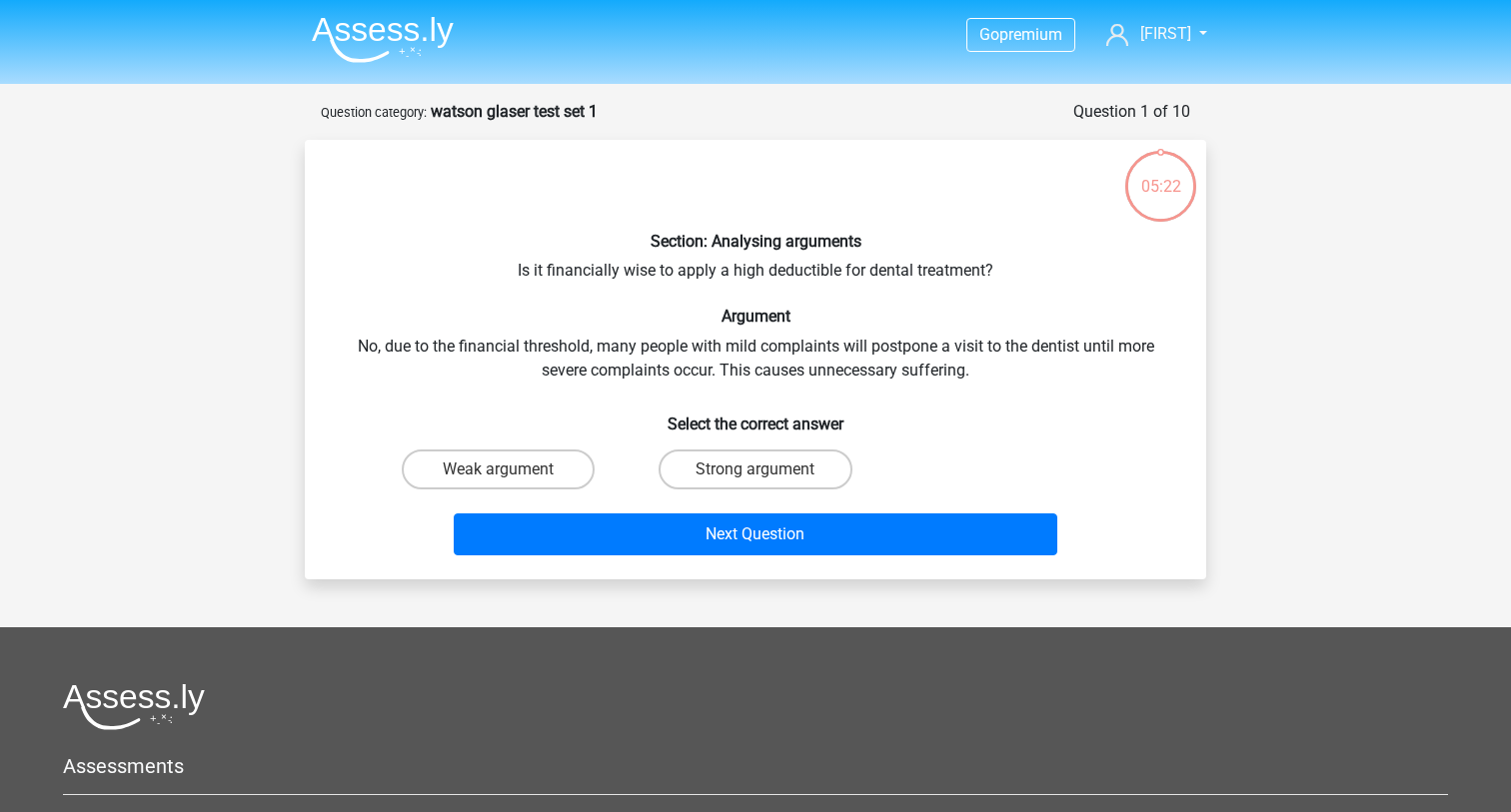 click on "Strong argument" at bounding box center [761, 475] 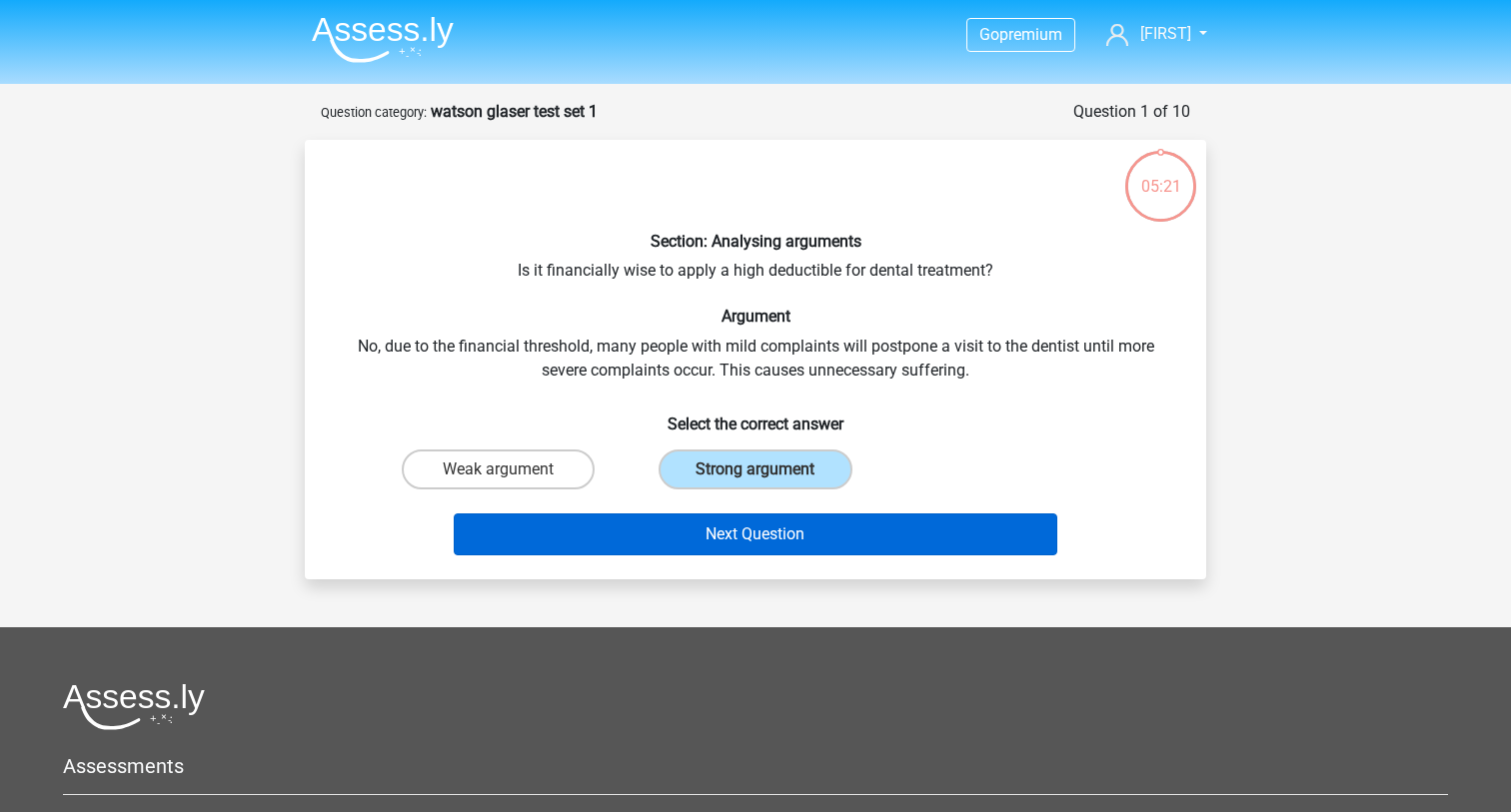 click on "Next Question" at bounding box center (756, 534) 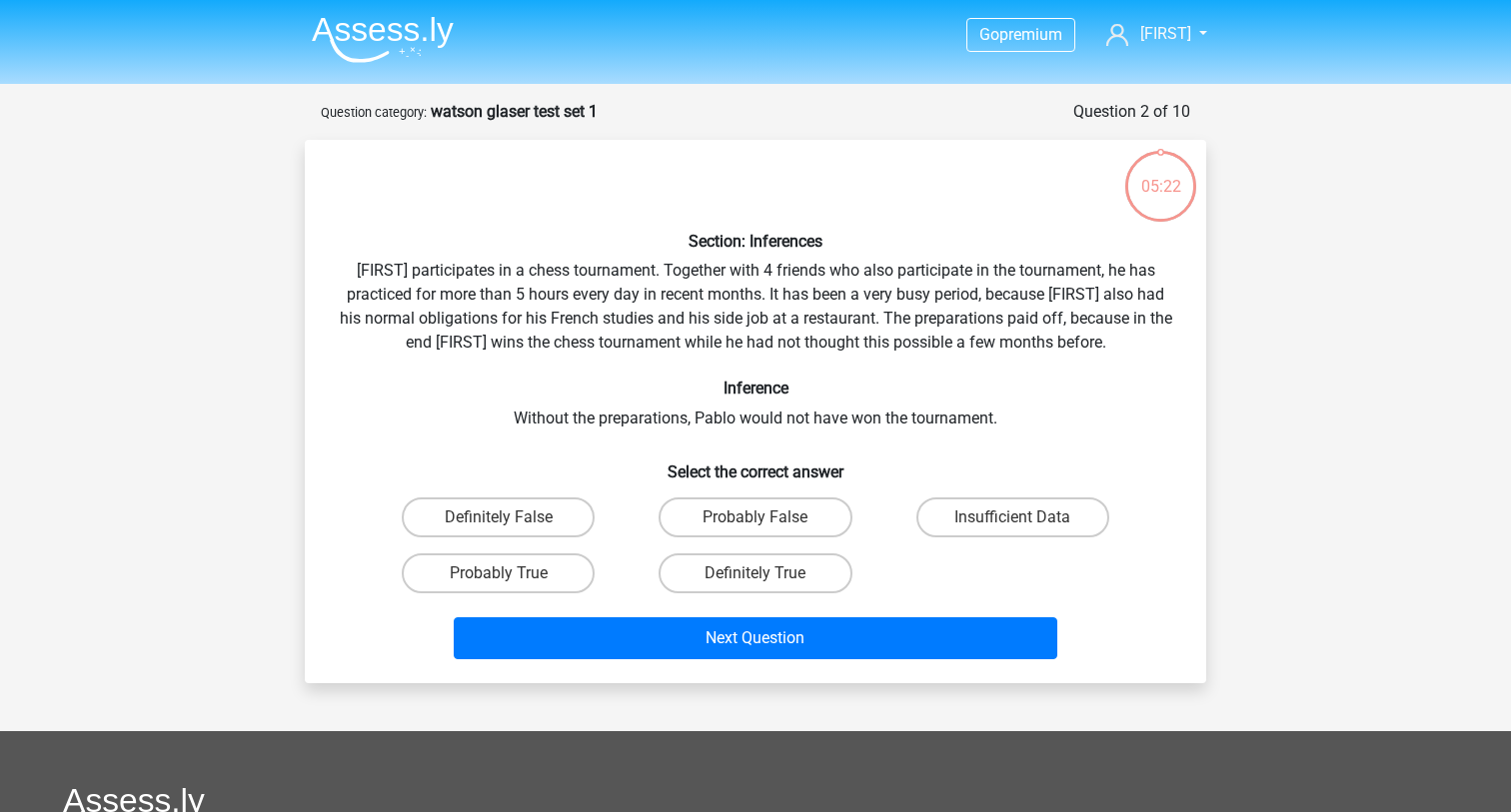 scroll, scrollTop: 100, scrollLeft: 0, axis: vertical 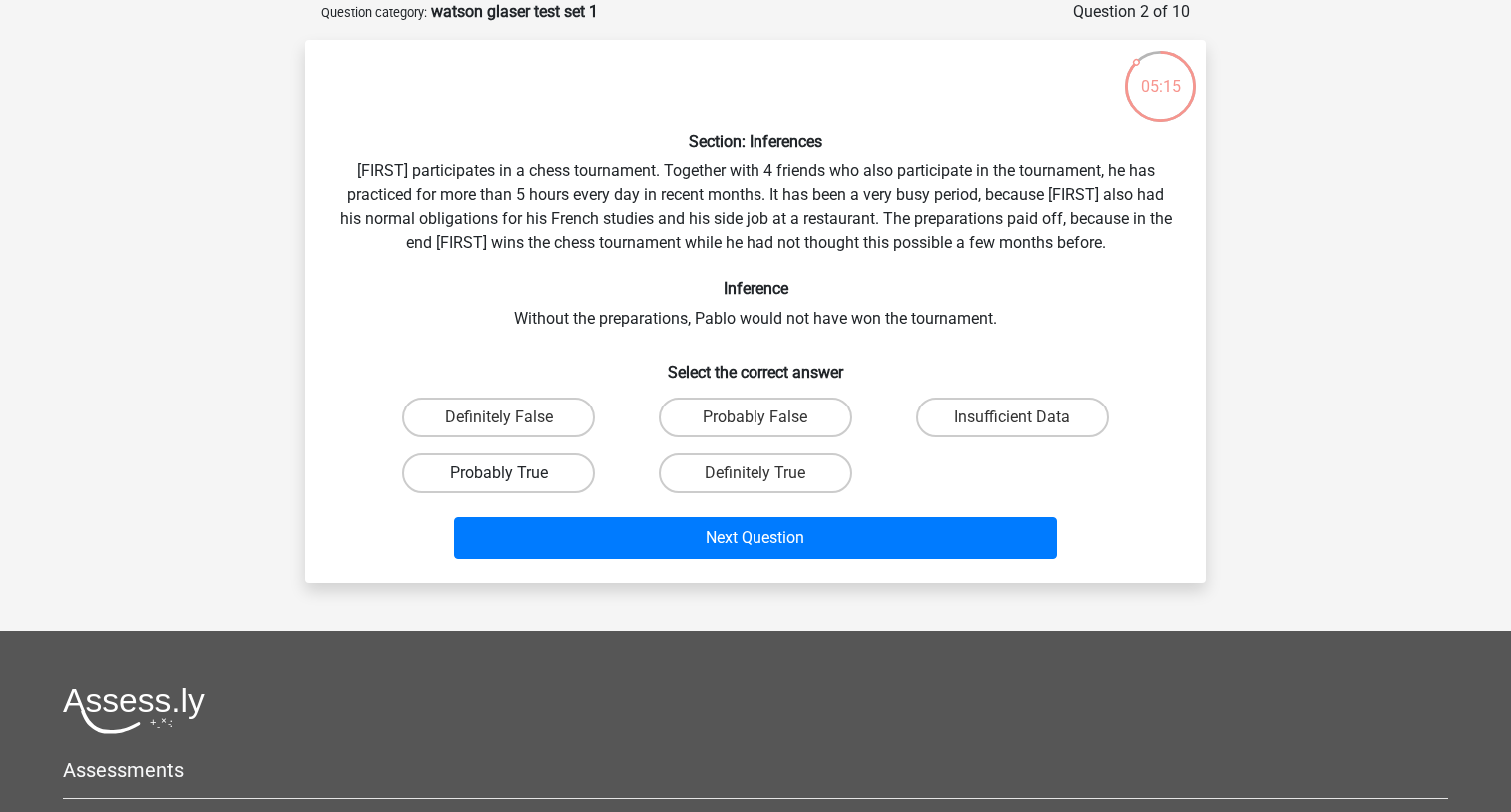 click on "Probably True" at bounding box center [498, 473] 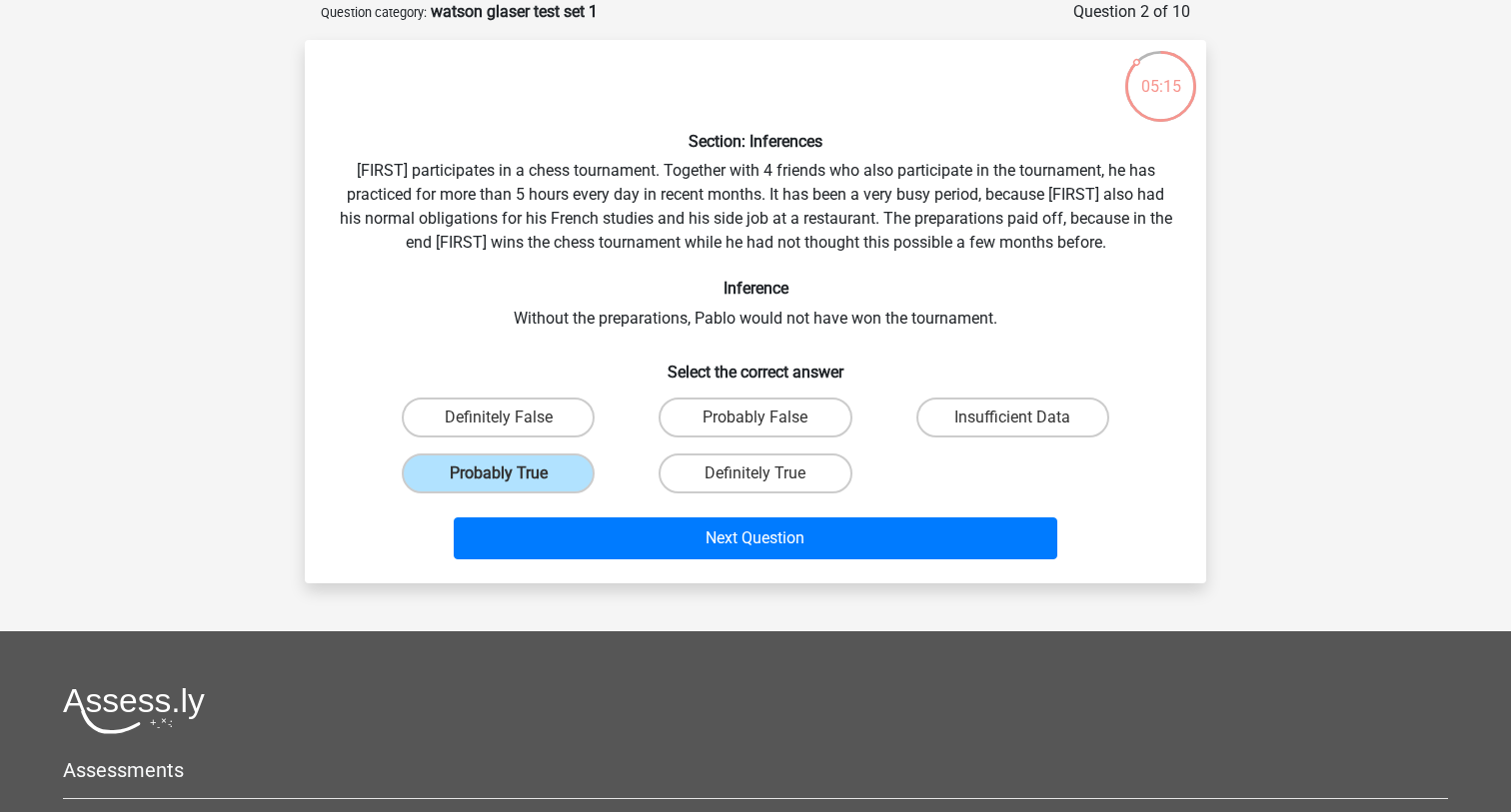 click on "Next Question" at bounding box center (756, 534) 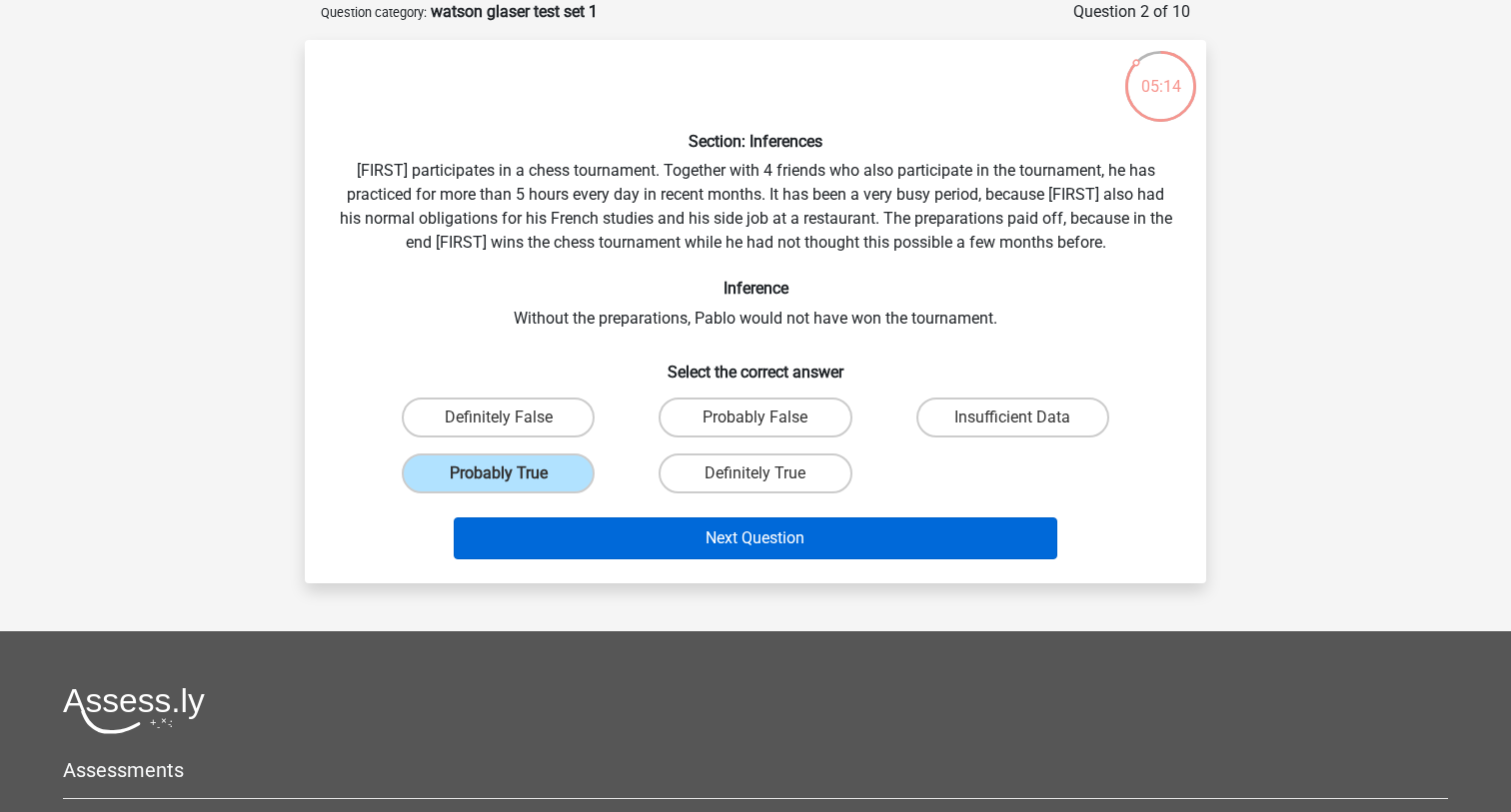 click on "Next Question" at bounding box center [756, 538] 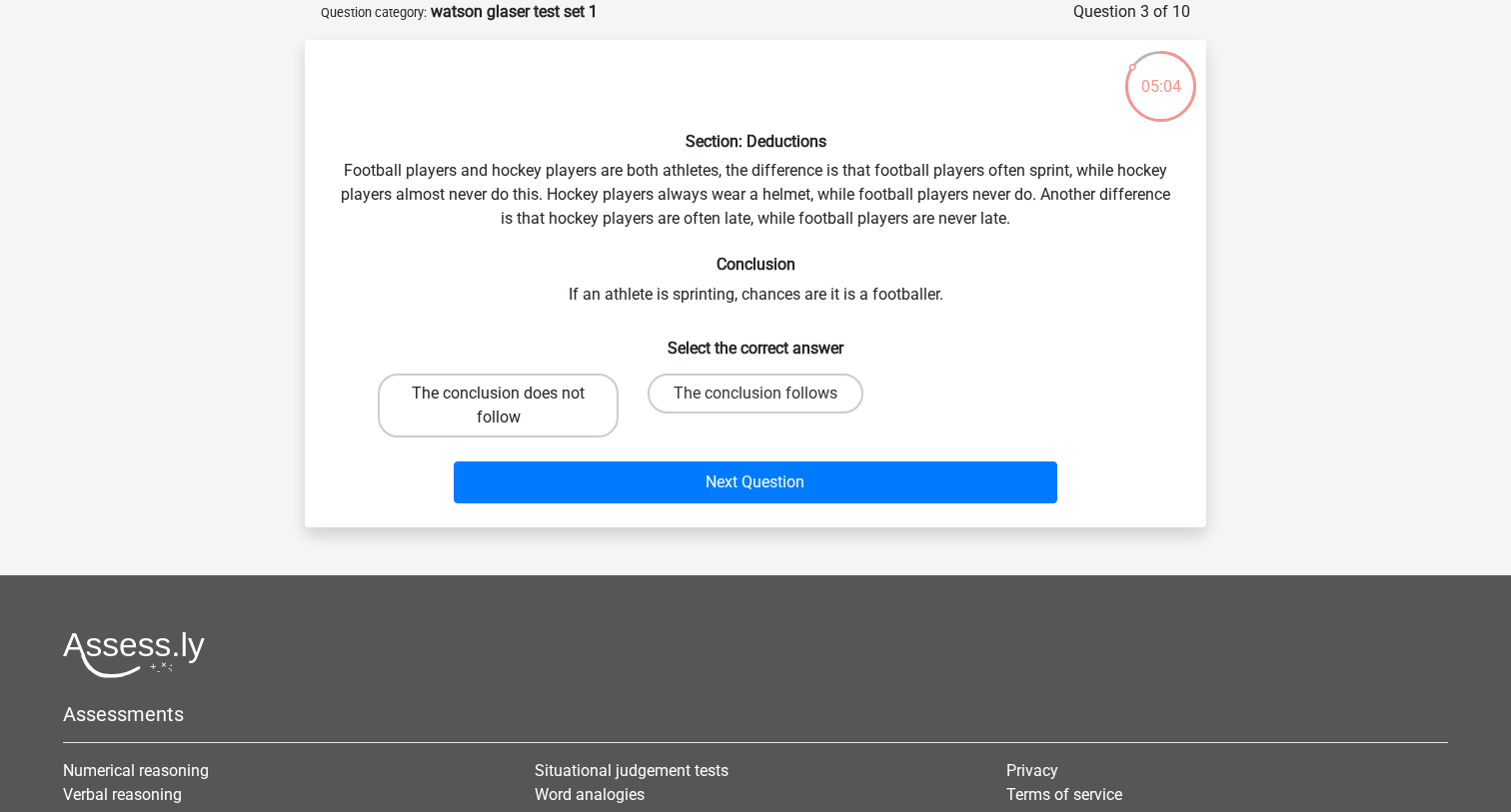 click on "The conclusion does not follow" at bounding box center (498, 406) 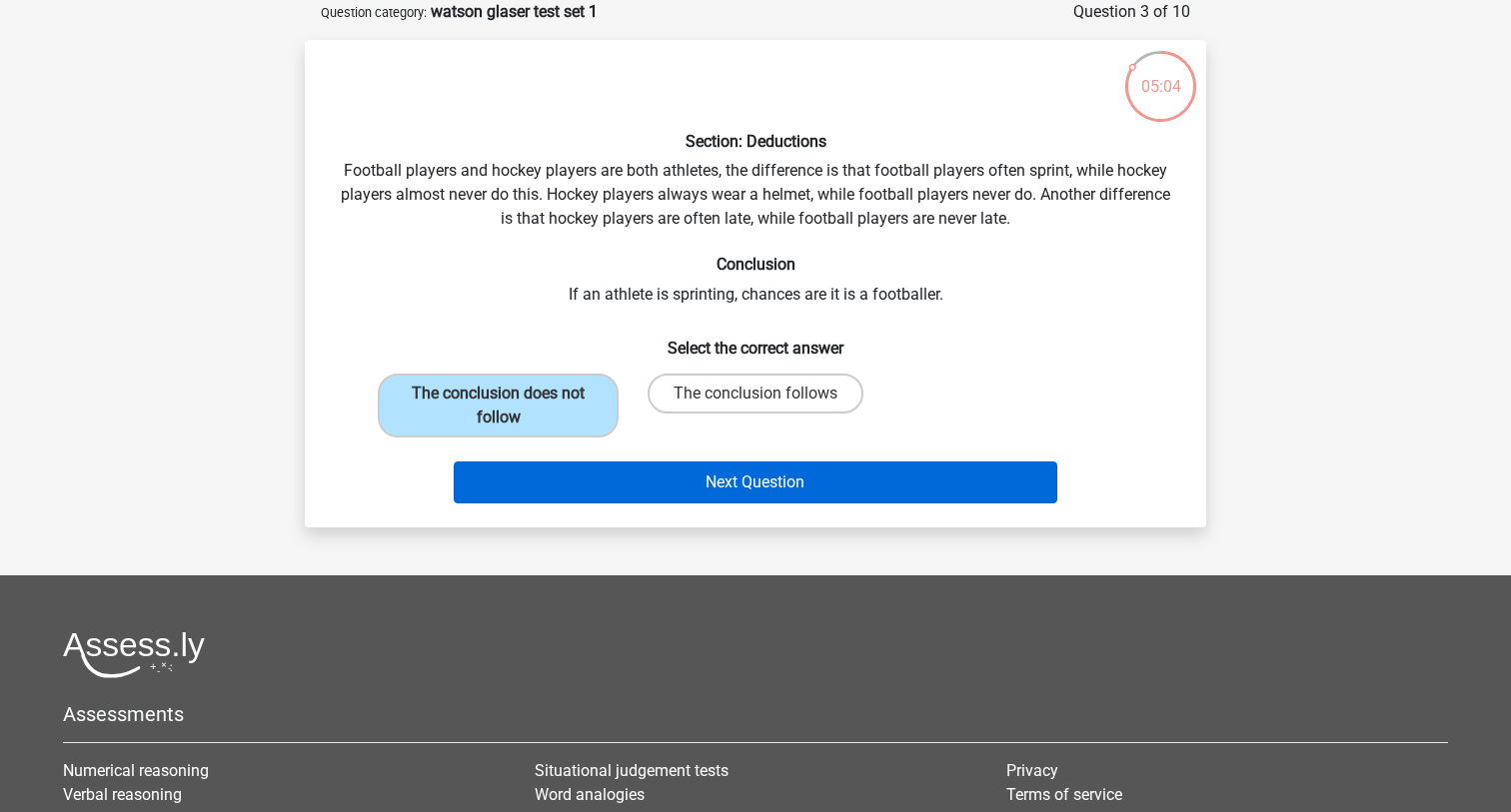 click on "Next Question" at bounding box center (756, 482) 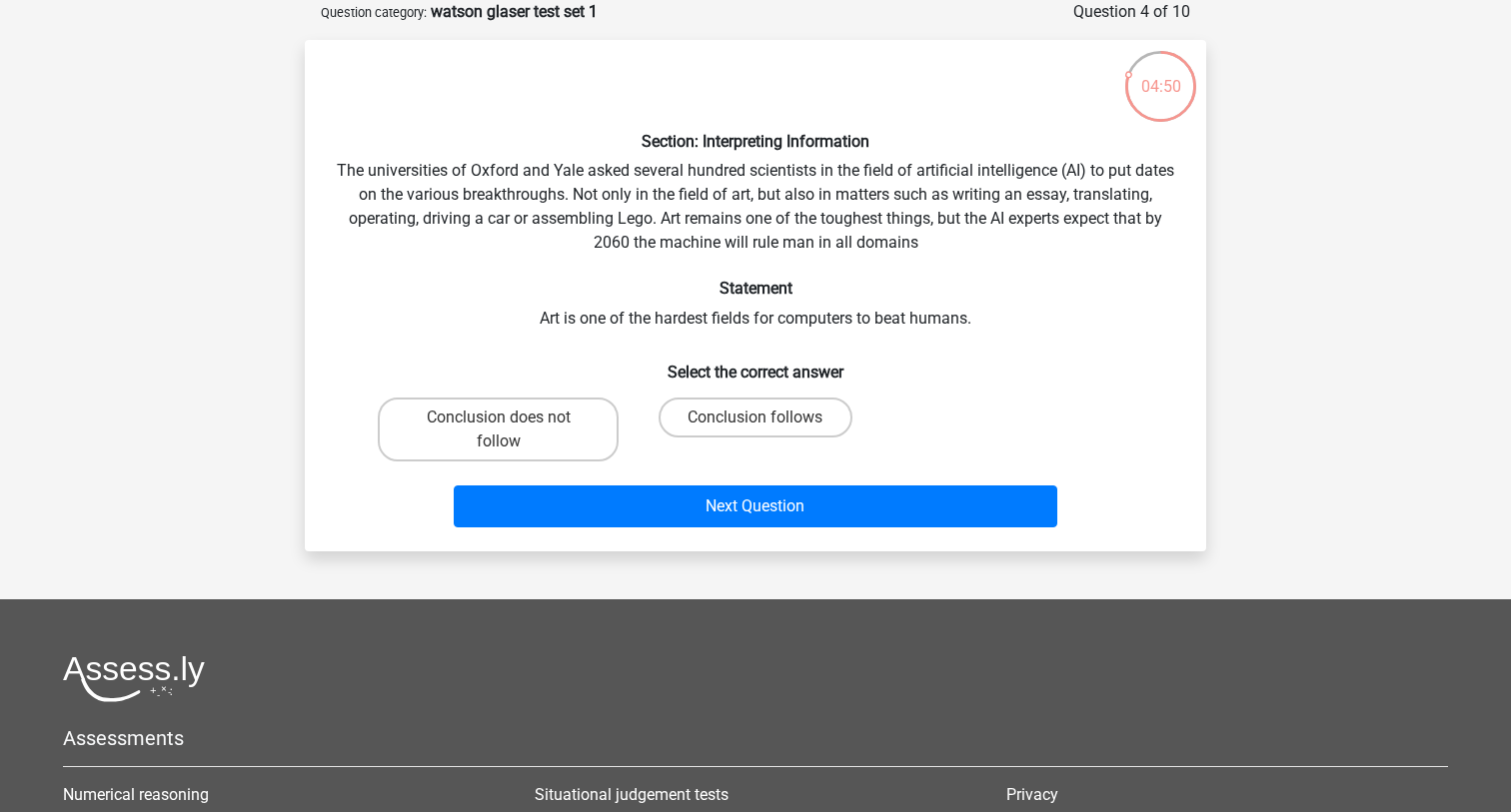 click on "Section: Interpreting Information The universities of Oxford and Yale asked several hundred scientists in the field of artificial intelligence (AI) to put dates on the various breakthroughs. Not only in the field of art, but also in matters such as writing an essay, translating, operating, driving a car or assembling Lego. Art remains one of the toughest things, but the AI ​​experts expect that by 2060 the machine will rule man in all domains Statement Art is one of the hardest fields for computers to beat humans.
Select the correct answer
Conclusion does not follow" at bounding box center (756, 296) 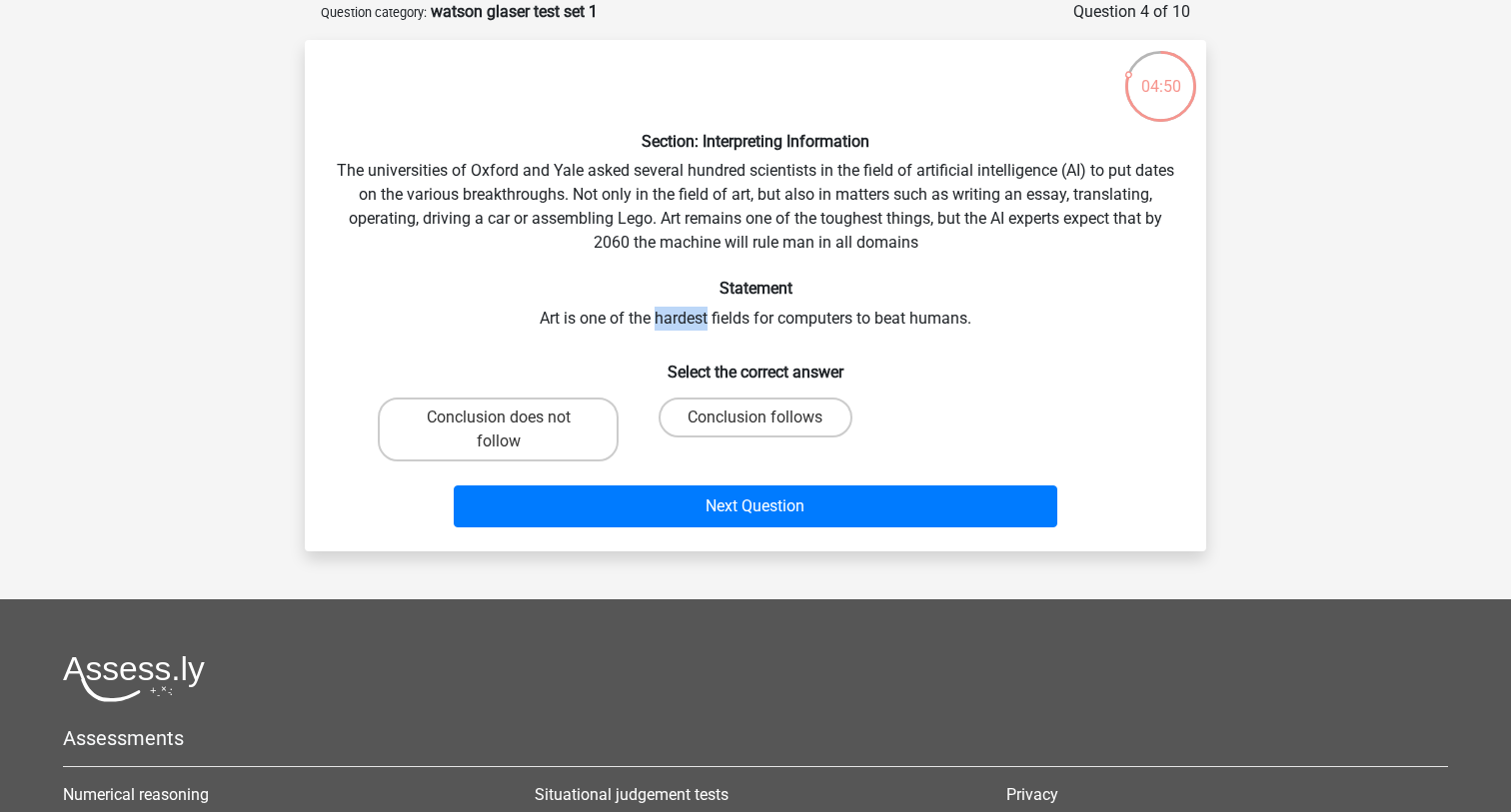 click on "Section: Interpreting Information The universities of Oxford and Yale asked several hundred scientists in the field of artificial intelligence (AI) to put dates on the various breakthroughs. Not only in the field of art, but also in matters such as writing an essay, translating, operating, driving a car or assembling Lego. Art remains one of the toughest things, but the AI ​​experts expect that by 2060 the machine will rule man in all domains Statement Art is one of the hardest fields for computers to beat humans.
Select the correct answer
Conclusion does not follow" at bounding box center [756, 296] 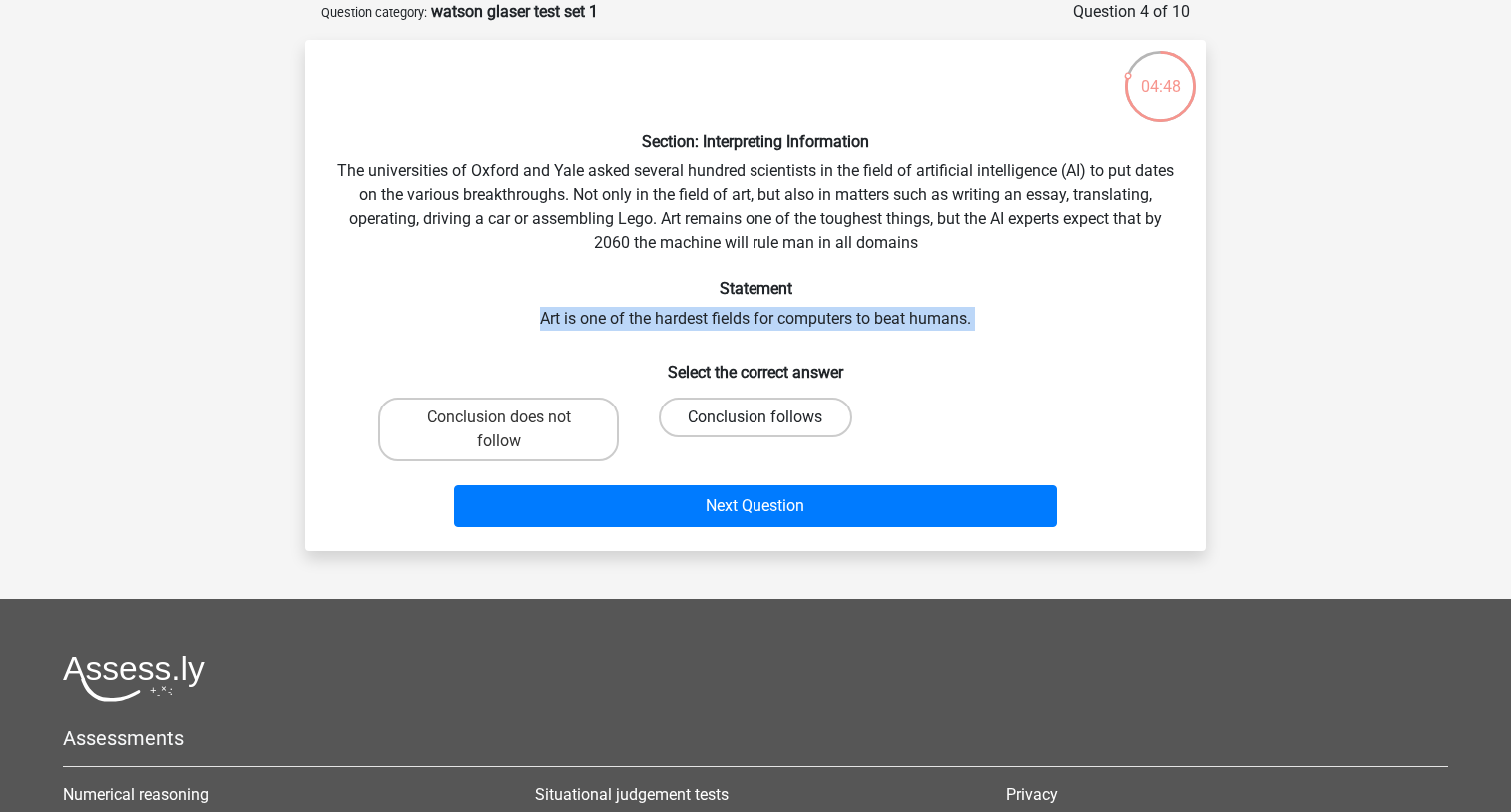 click on "Conclusion follows" at bounding box center [755, 417] 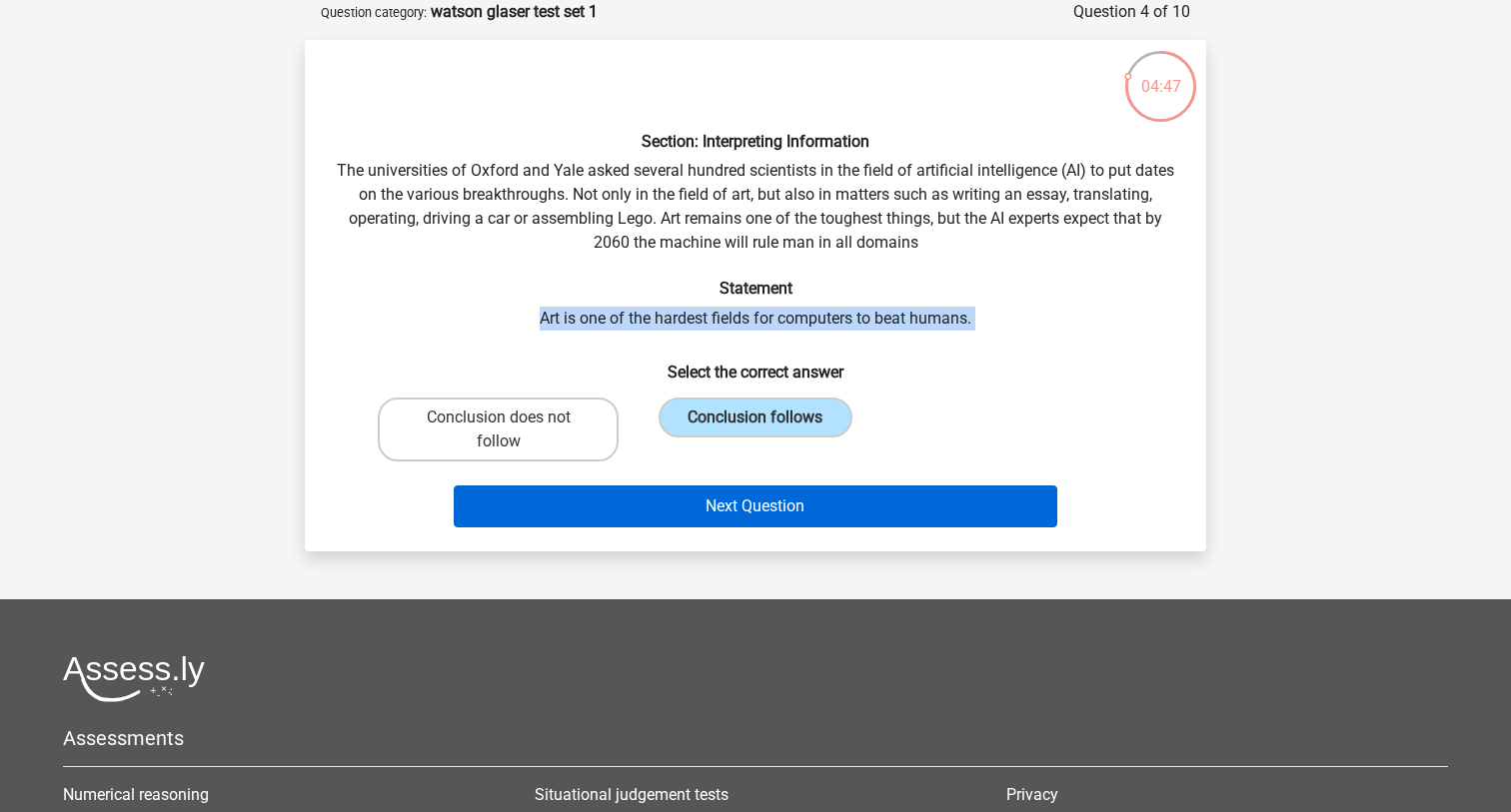 click on "Next Question" at bounding box center (756, 506) 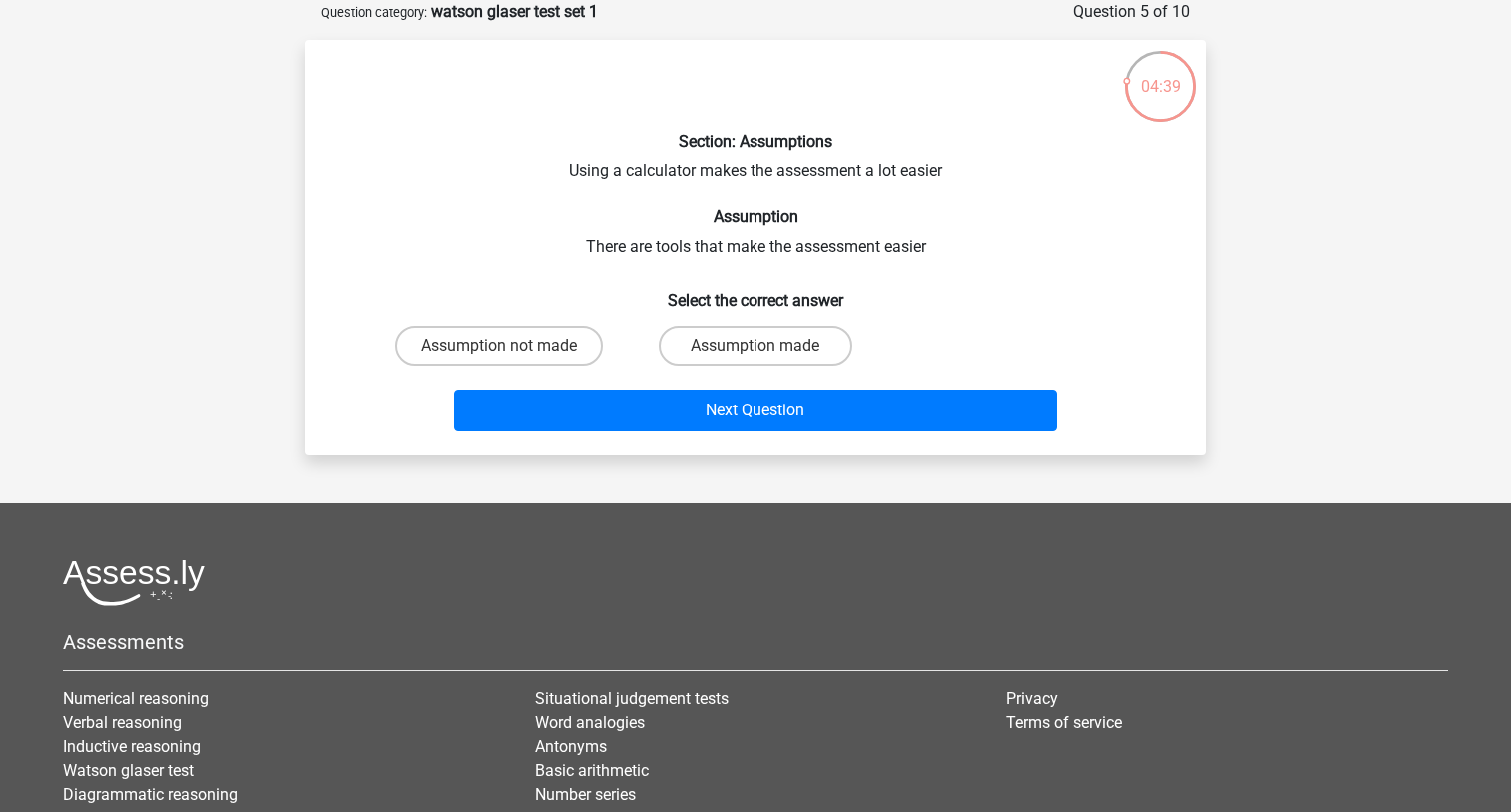 click on "Section: Assumptions Using a calculator makes the assessment a lot easier Assumption There are tools that make the assessment easier
Select the correct answer
Assumption not made
Assumption made
Next Question" at bounding box center [756, 248] 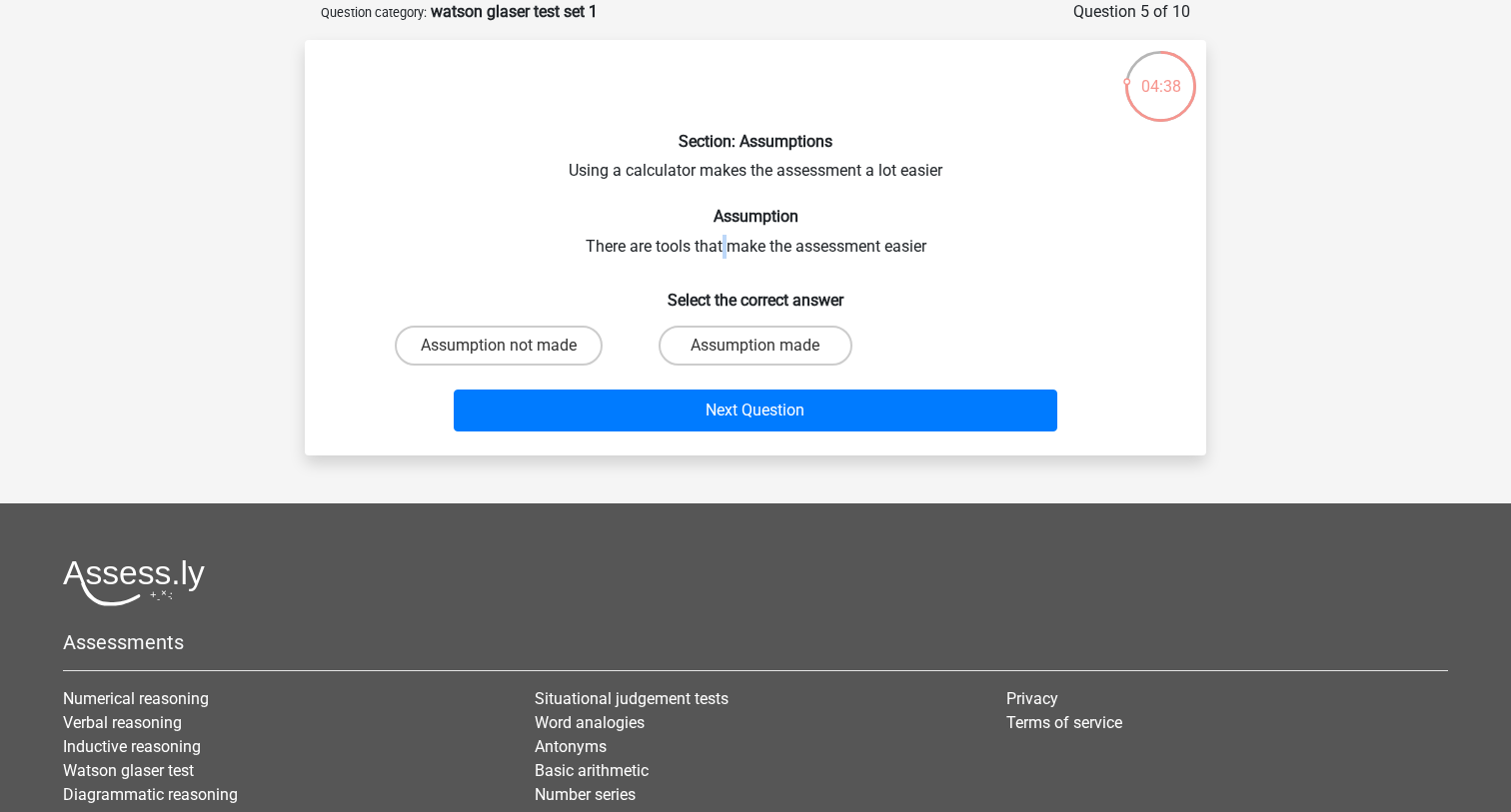 click on "Section: Assumptions Using a calculator makes the assessment a lot easier Assumption There are tools that make the assessment easier
Select the correct answer
Assumption not made
Assumption made
Next Question" at bounding box center (756, 248) 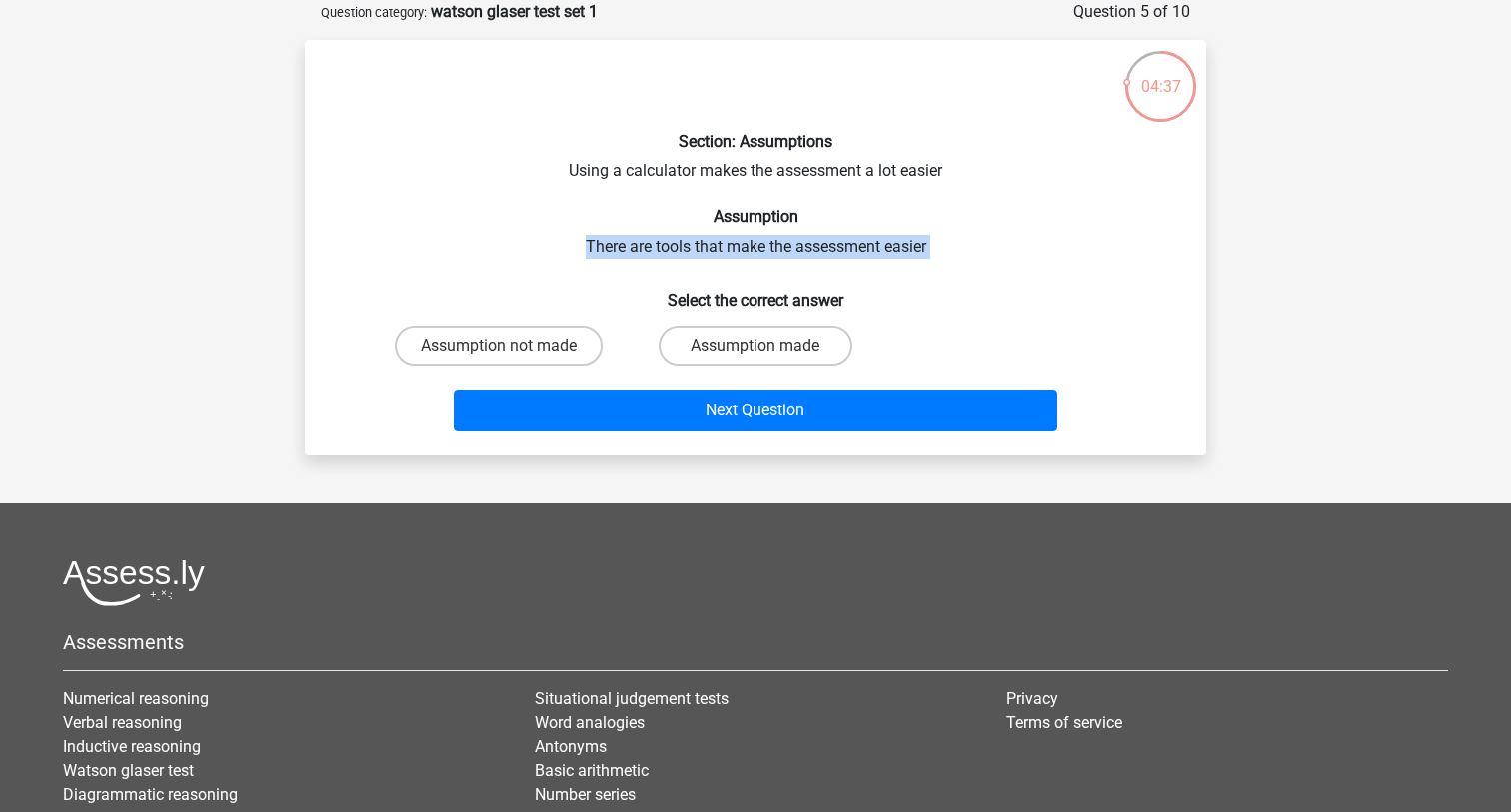 click on "Section: Assumptions Using a calculator makes the assessment a lot easier Assumption There are tools that make the assessment easier
Select the correct answer
Assumption not made
Assumption made
Next Question" at bounding box center [756, 248] 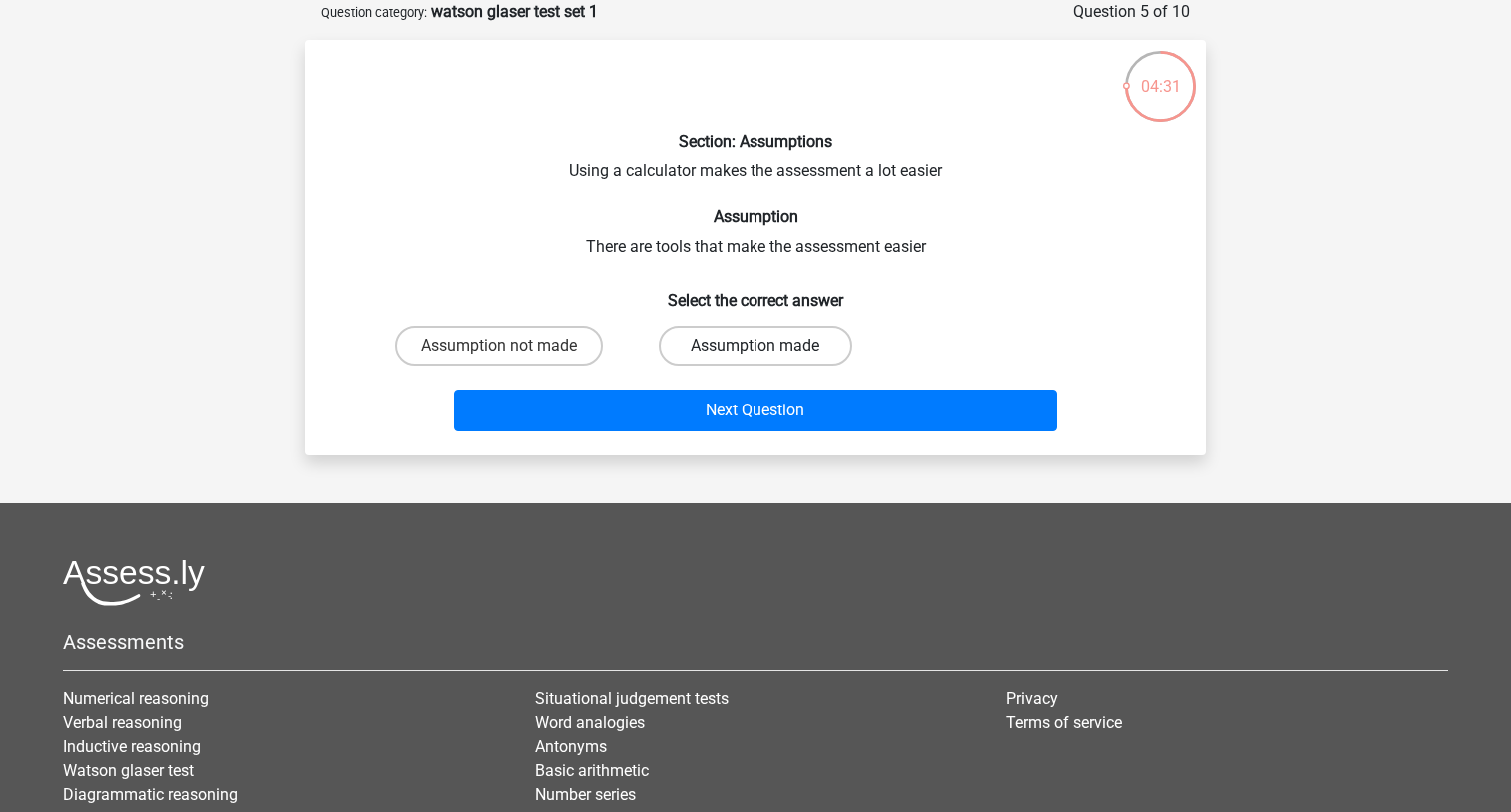 click on "Assumption made" at bounding box center [755, 346] 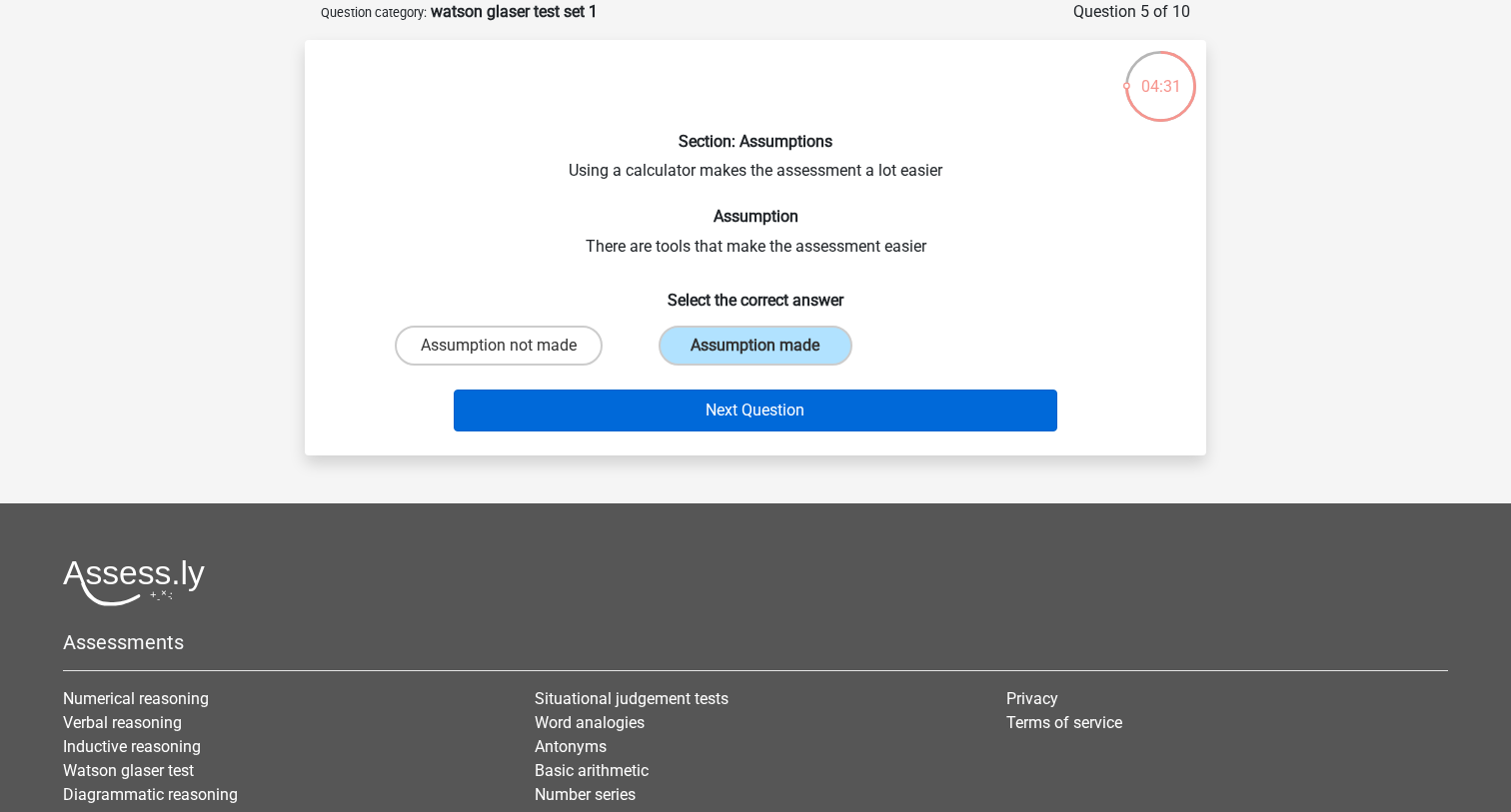 click on "Next Question" at bounding box center [756, 410] 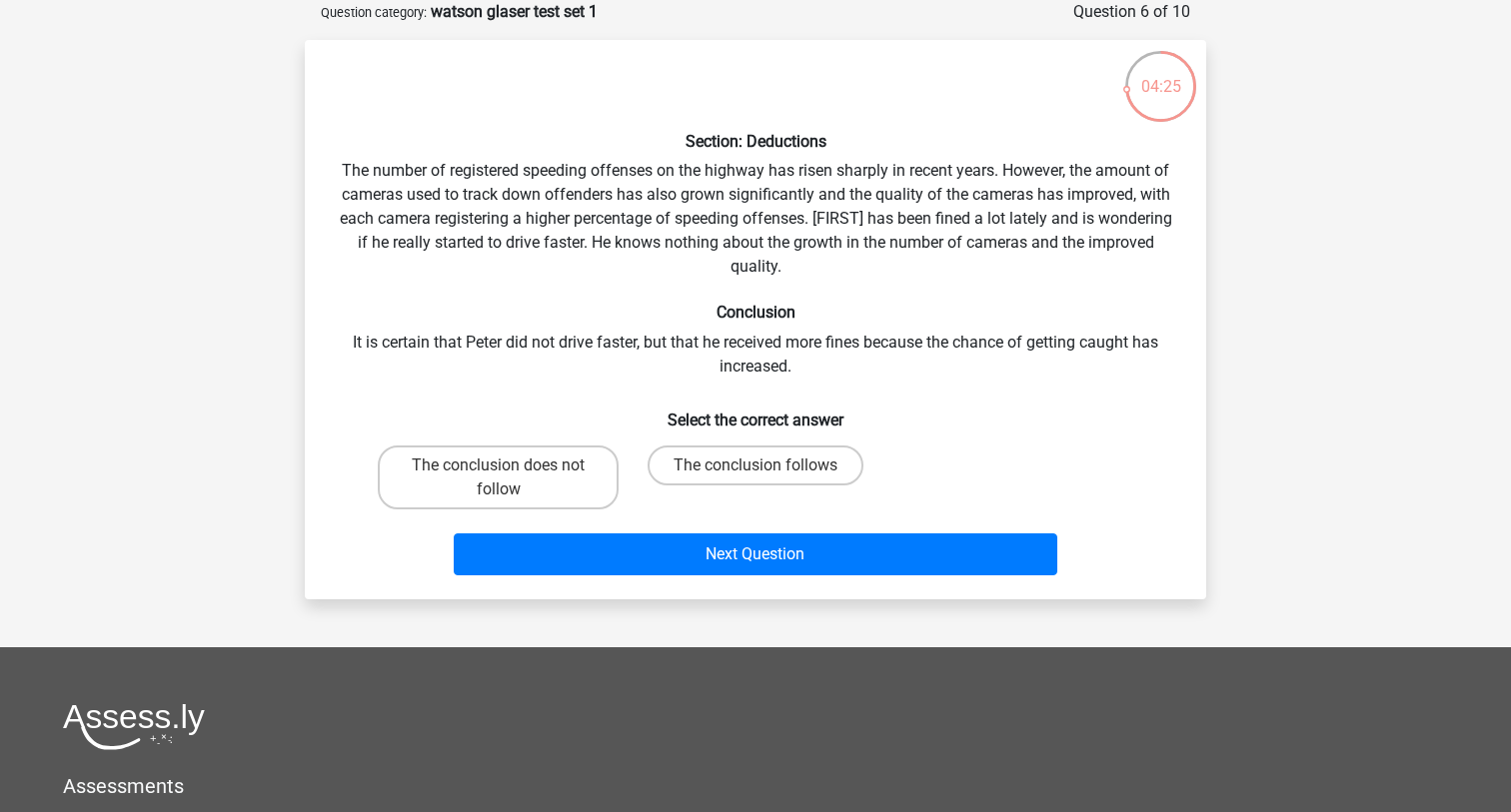 click on "Section: Deductions The number of registered speeding offenses on the highway has risen sharply in recent years. However, the amount of cameras used to track down offenders has also grown significantly and the quality of the cameras has improved, with each camera registering a higher percentage of speeding offenses. [FIRST] has been fined a lot lately and is wondering if he really started to drive faster. He knows nothing about the growth in the number of cameras and the improved quality. Conclusion It is certain that [FIRST] did not drive faster, but that he received more fines because the chance of getting caught has increased.
Select the correct answer" at bounding box center (756, 320) 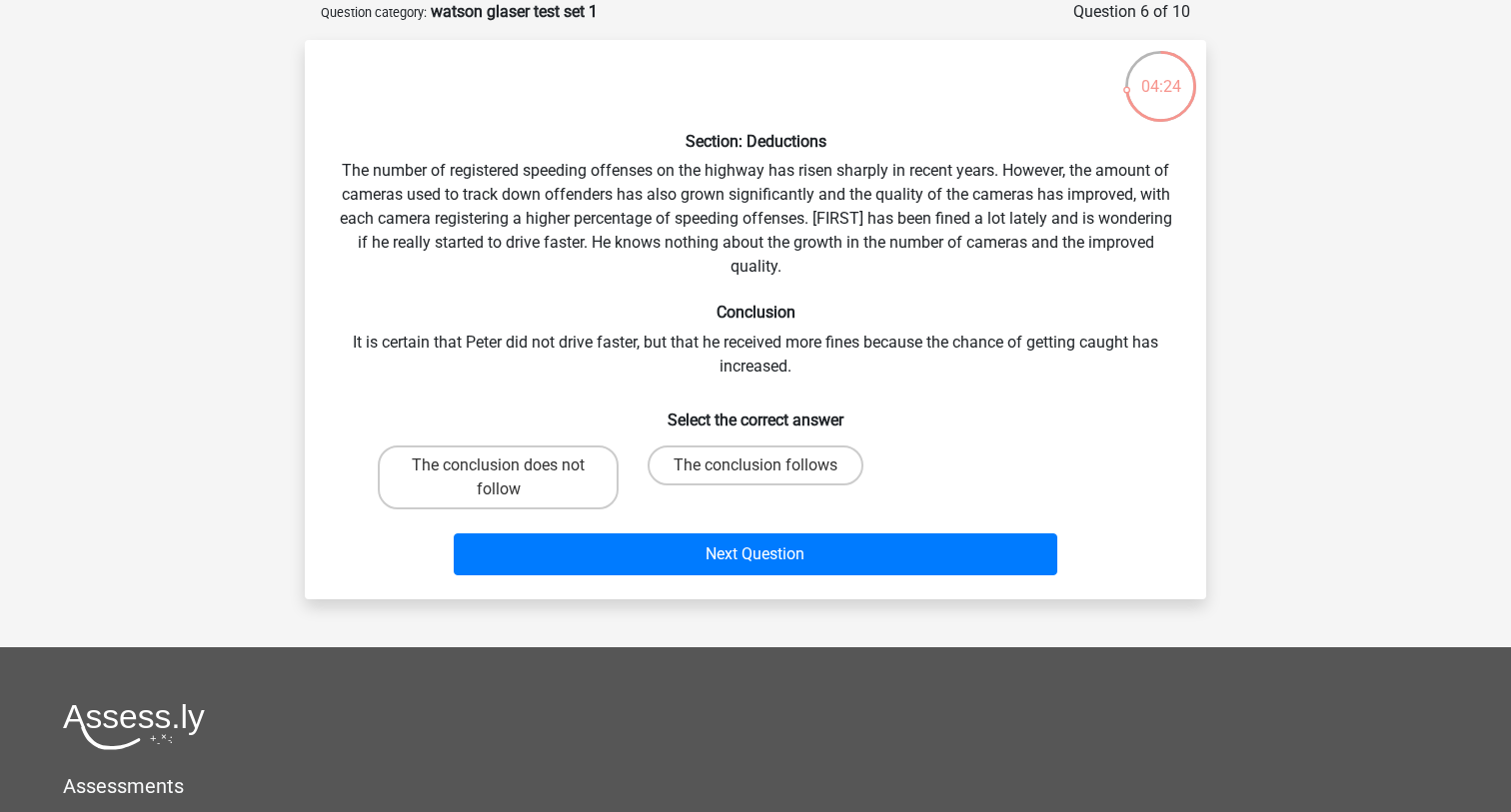 click on "Section: Deductions The number of registered speeding offenses on the highway has risen sharply in recent years. However, the amount of cameras used to track down offenders has also grown significantly and the quality of the cameras has improved, with each camera registering a higher percentage of speeding offenses. [FIRST] has been fined a lot lately and is wondering if he really started to drive faster. He knows nothing about the growth in the number of cameras and the improved quality. Conclusion It is certain that [FIRST] did not drive faster, but that he received more fines because the chance of getting caught has increased.
Select the correct answer" at bounding box center (756, 320) 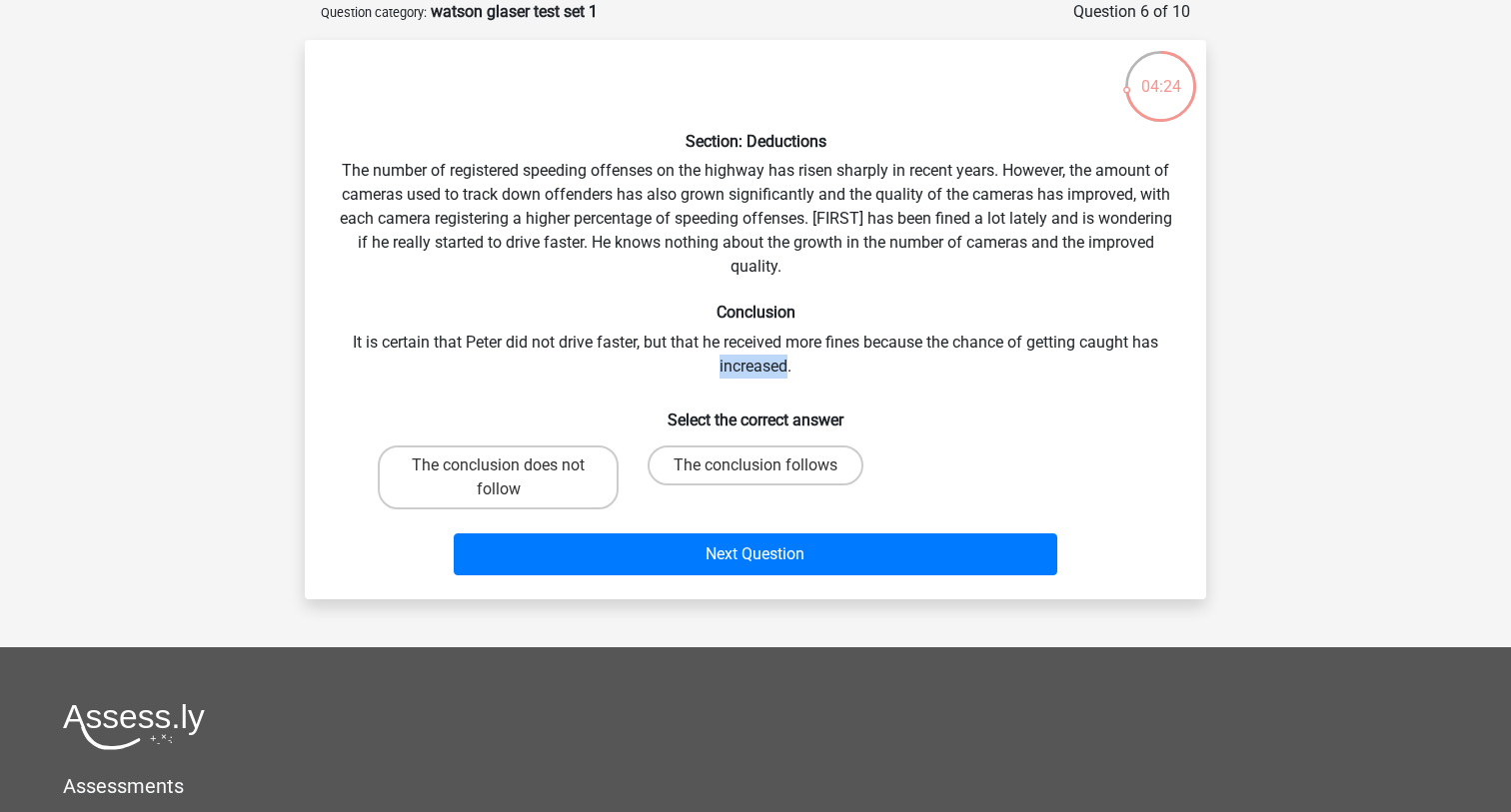 click on "Section: Deductions The number of registered speeding offenses on the highway has risen sharply in recent years. However, the amount of cameras used to track down offenders has also grown significantly and the quality of the cameras has improved, with each camera registering a higher percentage of speeding offenses. [FIRST] has been fined a lot lately and is wondering if he really started to drive faster. He knows nothing about the growth in the number of cameras and the improved quality. Conclusion It is certain that [FIRST] did not drive faster, but that he received more fines because the chance of getting caught has increased.
Select the correct answer" at bounding box center (756, 320) 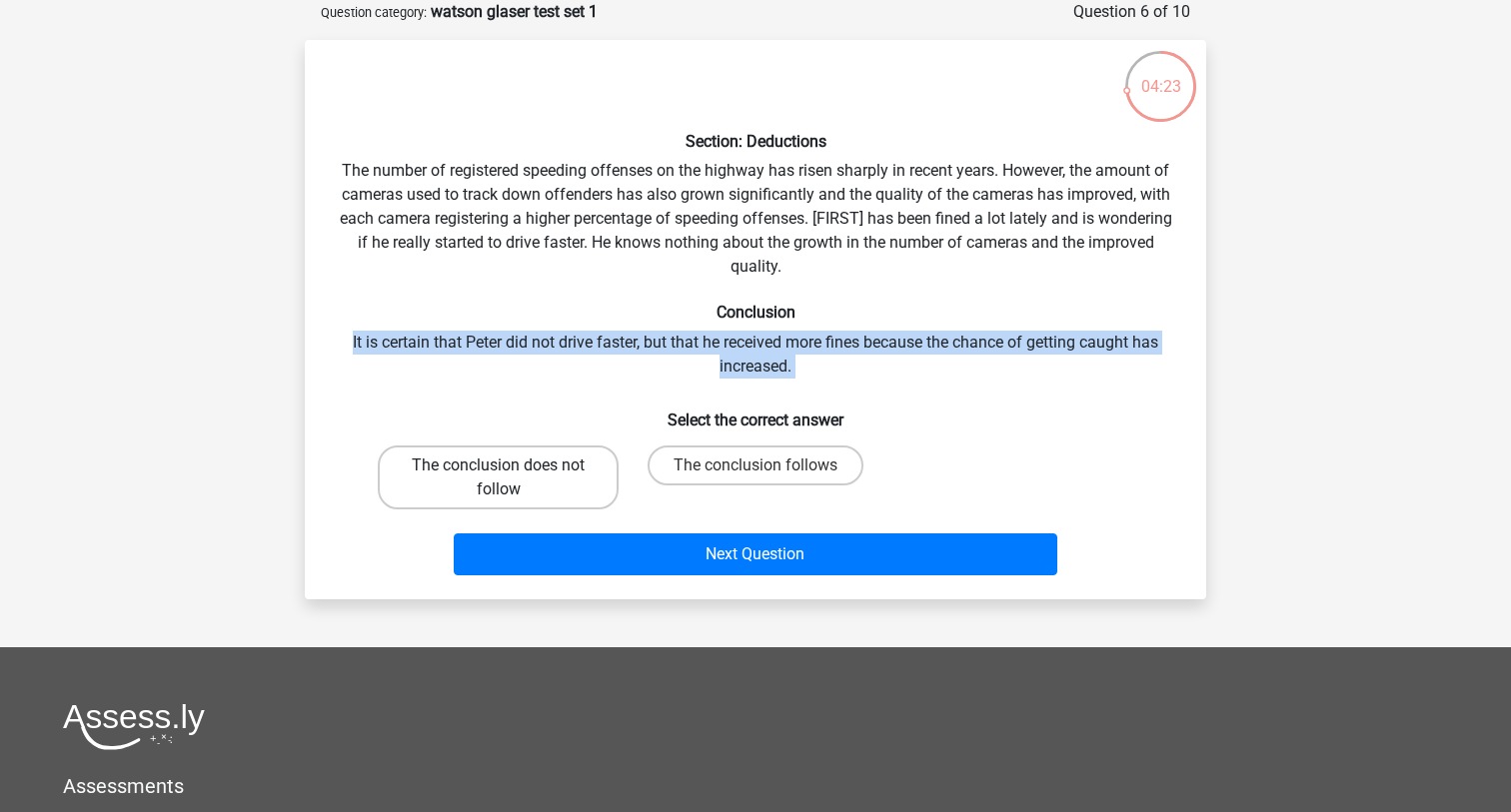 click on "The conclusion does not follow" at bounding box center (498, 477) 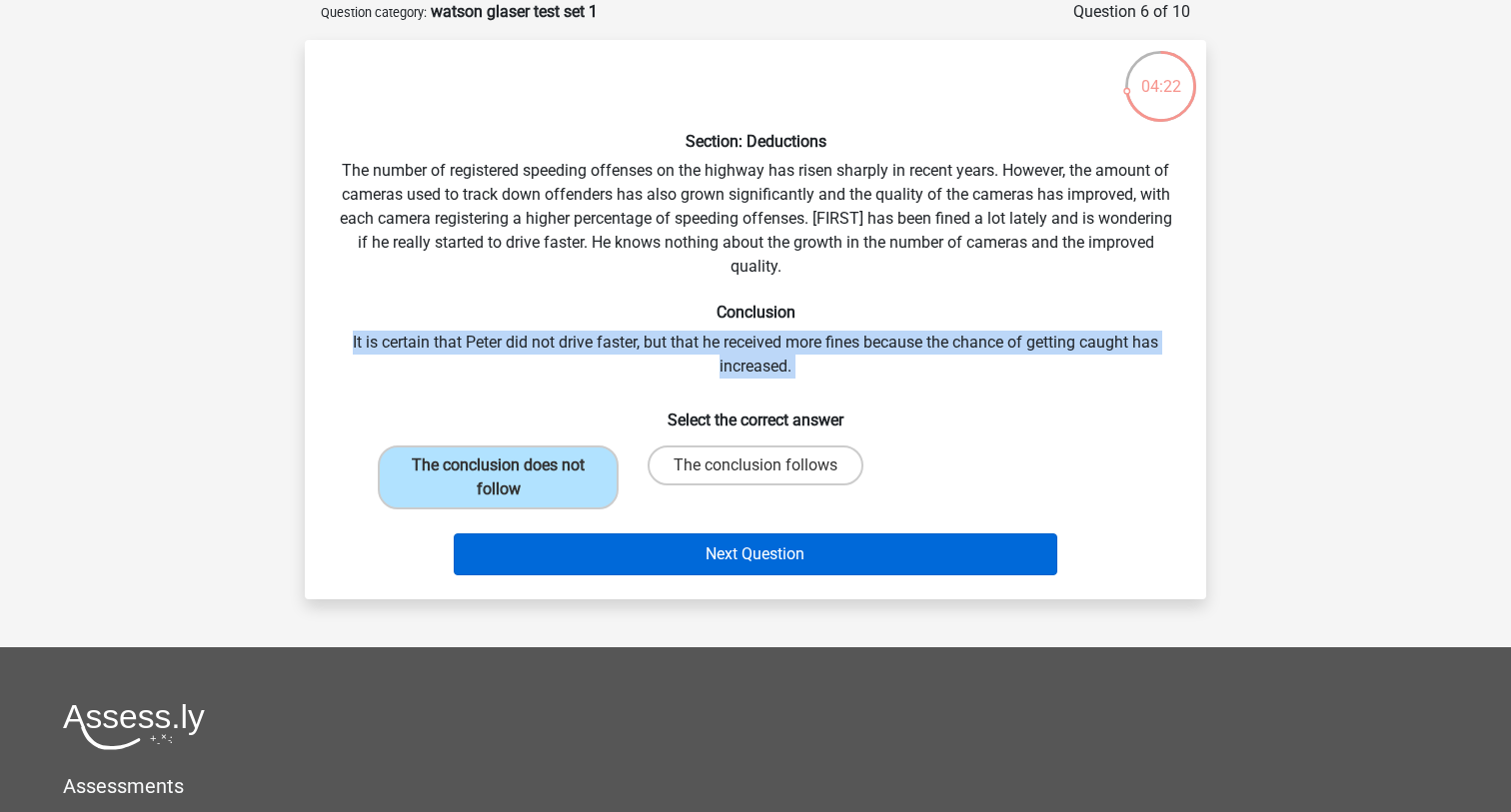 click on "Next Question" at bounding box center (756, 554) 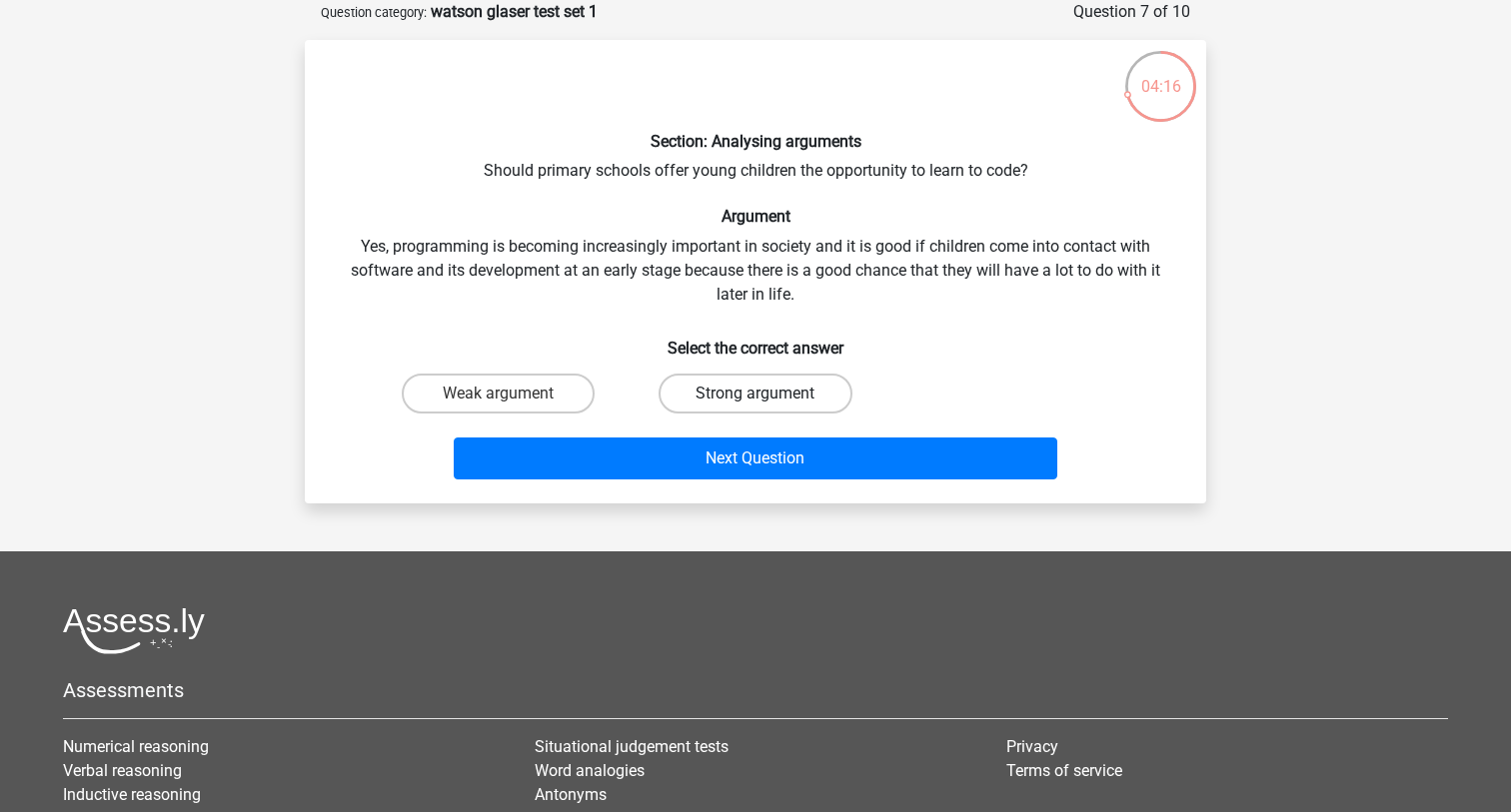 click on "Strong argument" at bounding box center [755, 394] 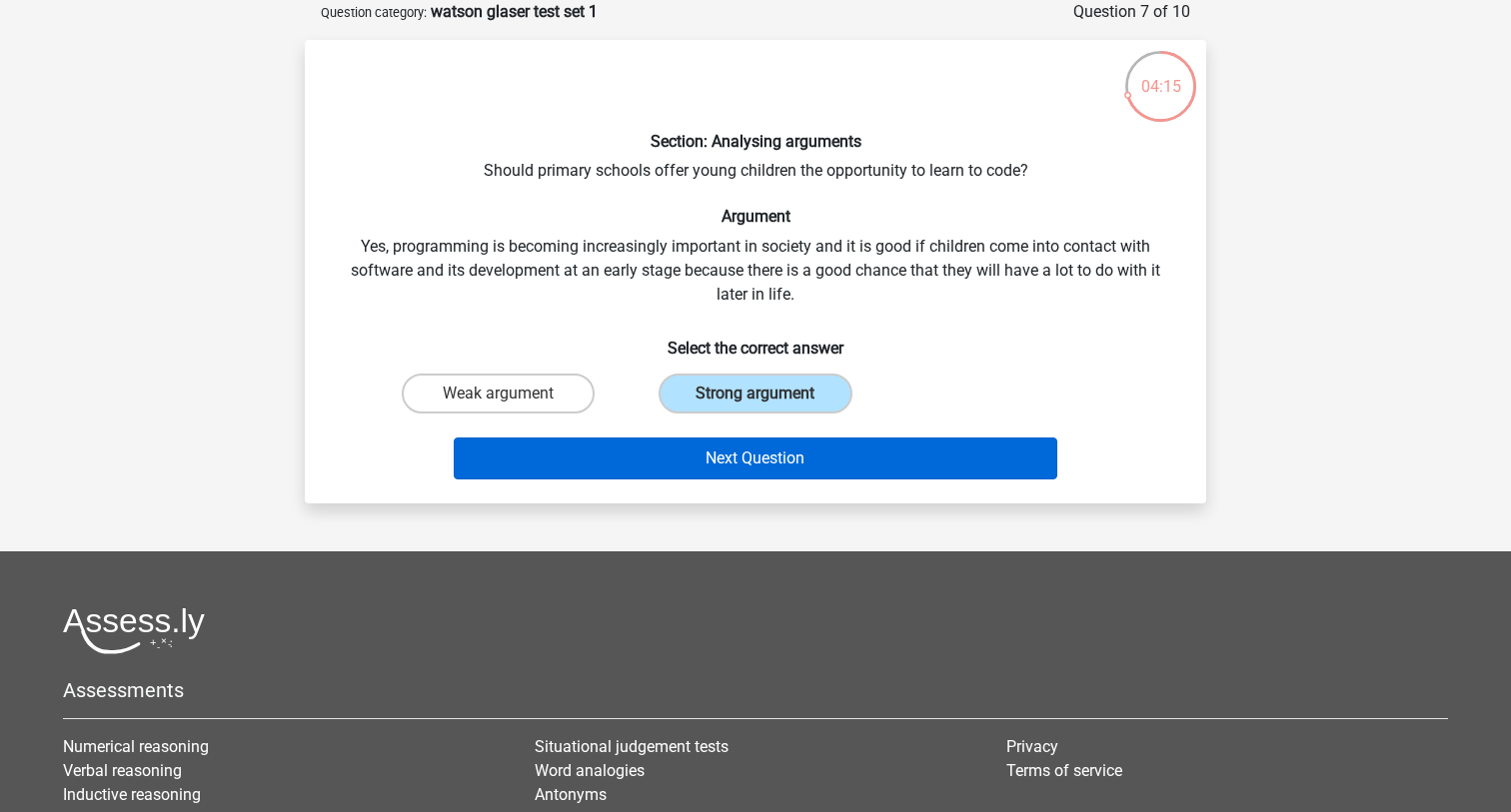 click on "Next Question" at bounding box center (756, 458) 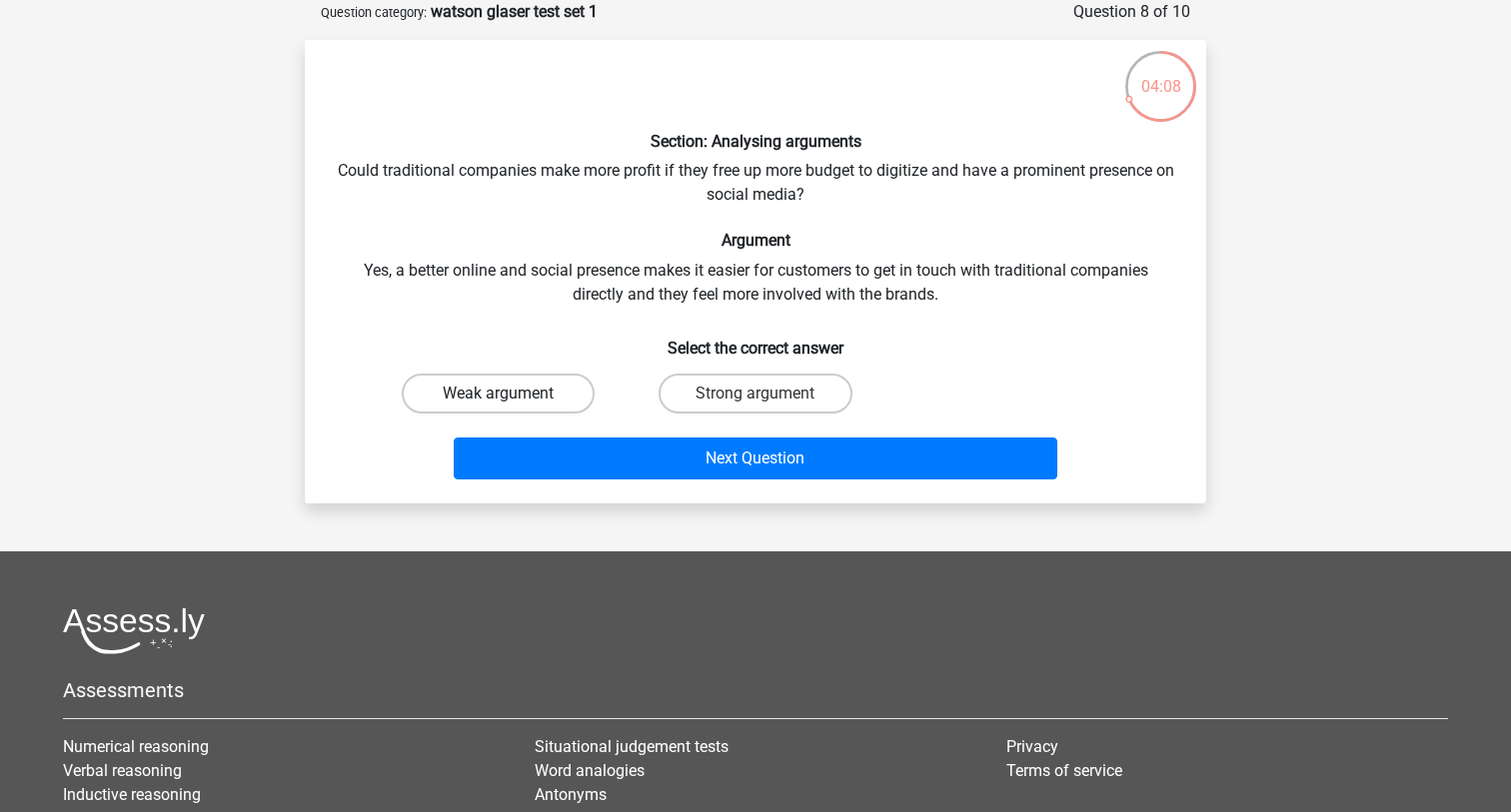 click on "Weak argument" at bounding box center (498, 394) 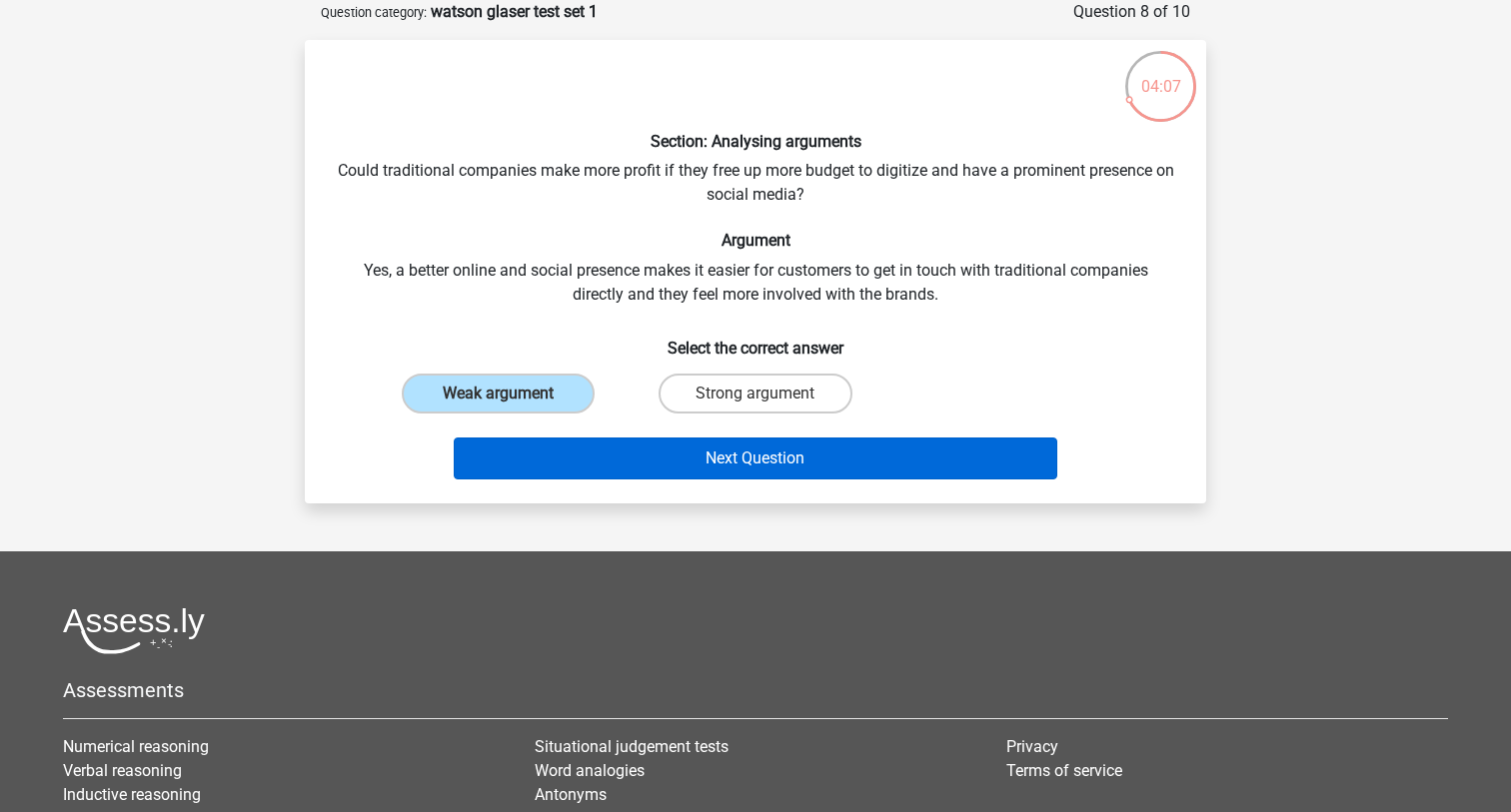 click on "Next Question" at bounding box center (756, 458) 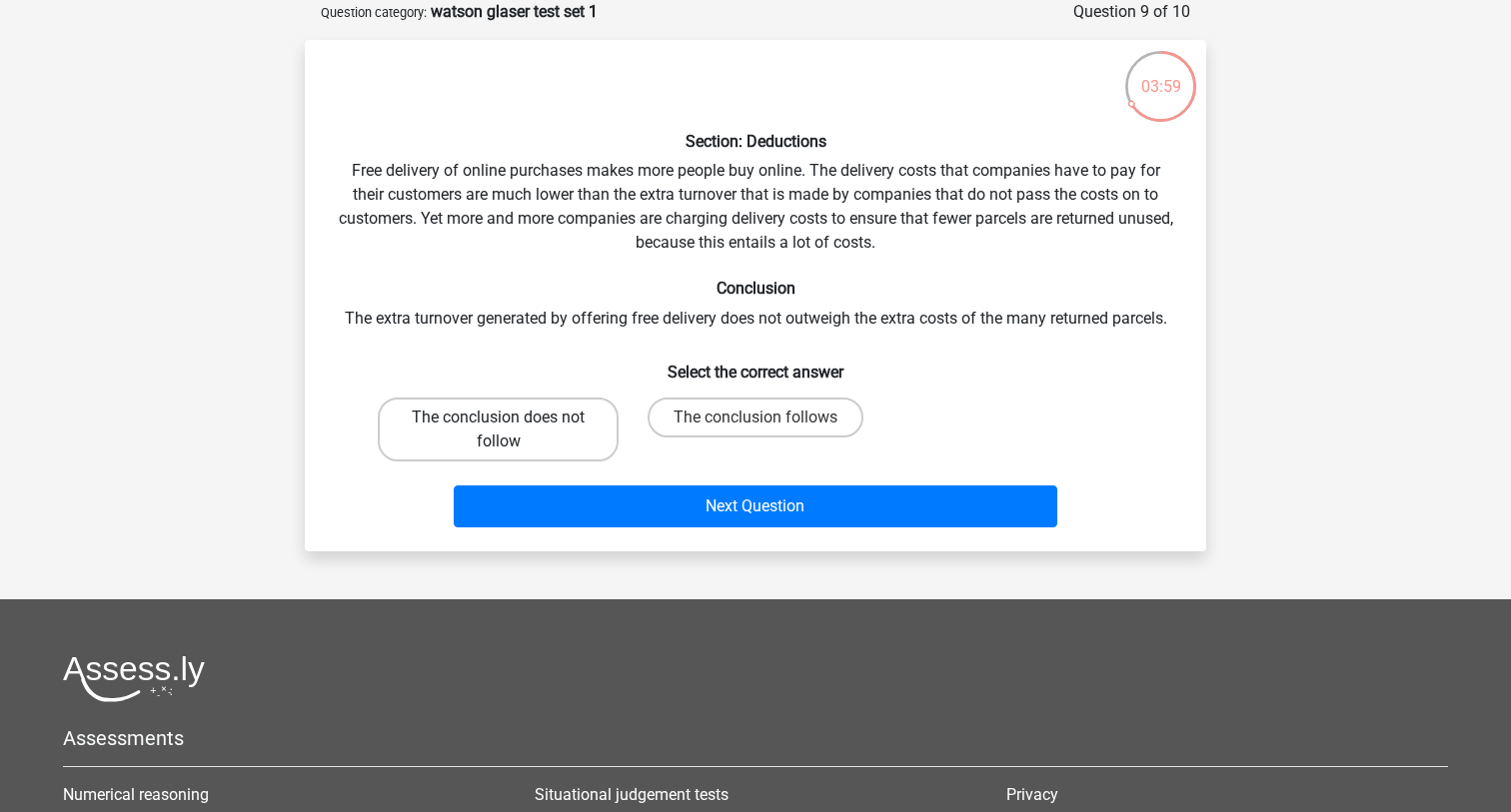 click on "The conclusion does not follow" at bounding box center [498, 429] 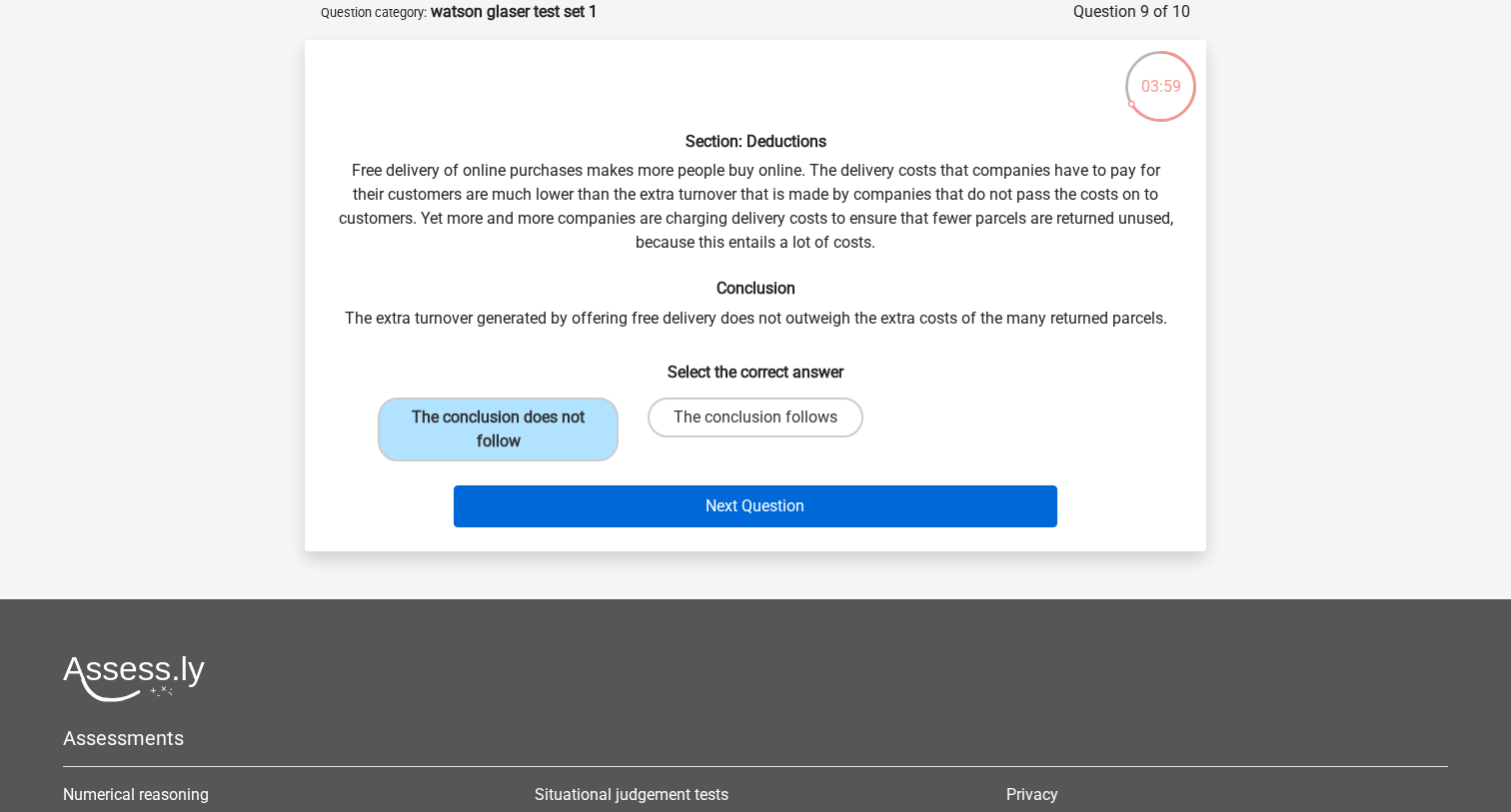click on "Next Question" at bounding box center (756, 506) 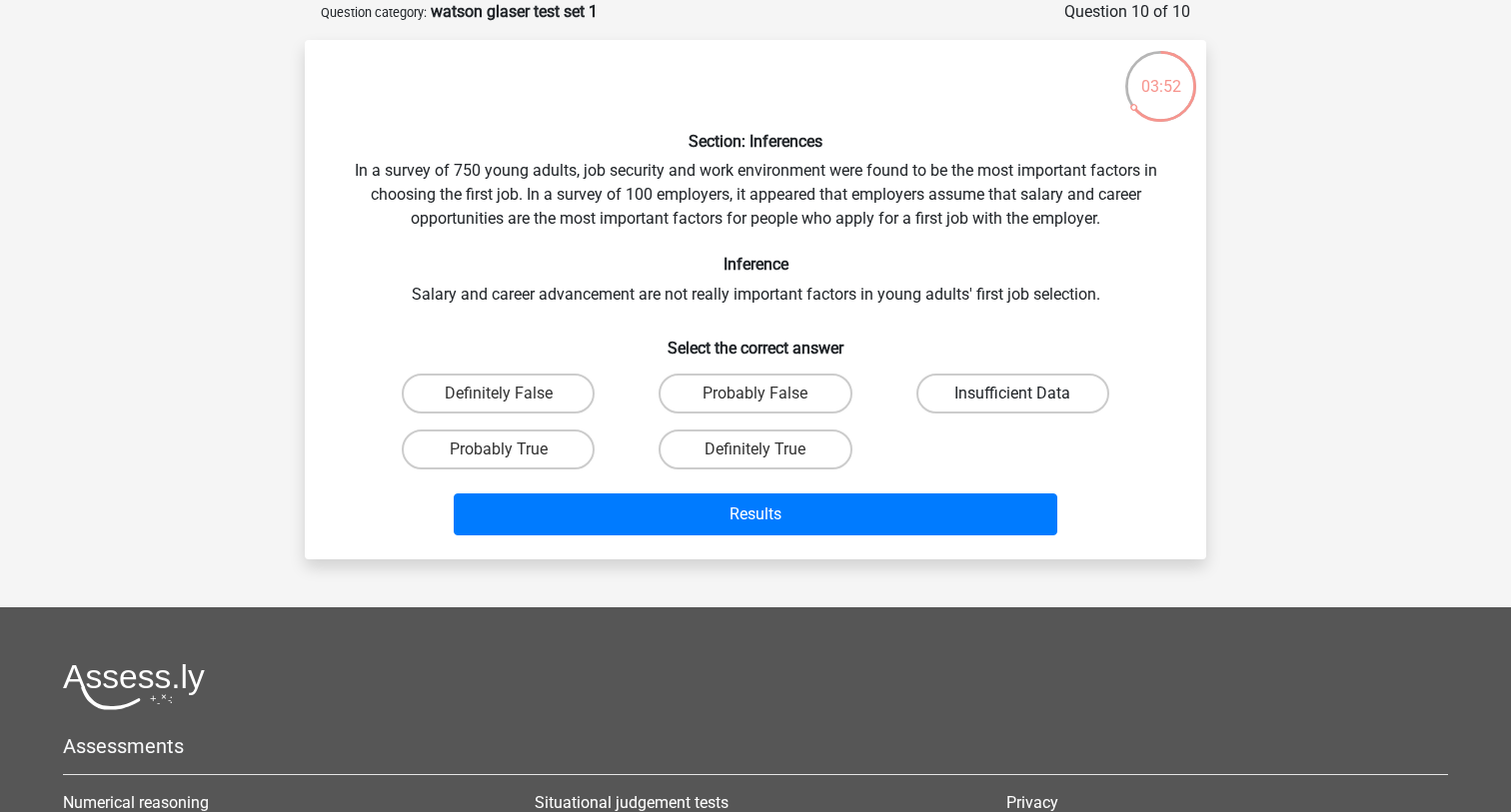 click on "Insufficient Data" at bounding box center [1012, 394] 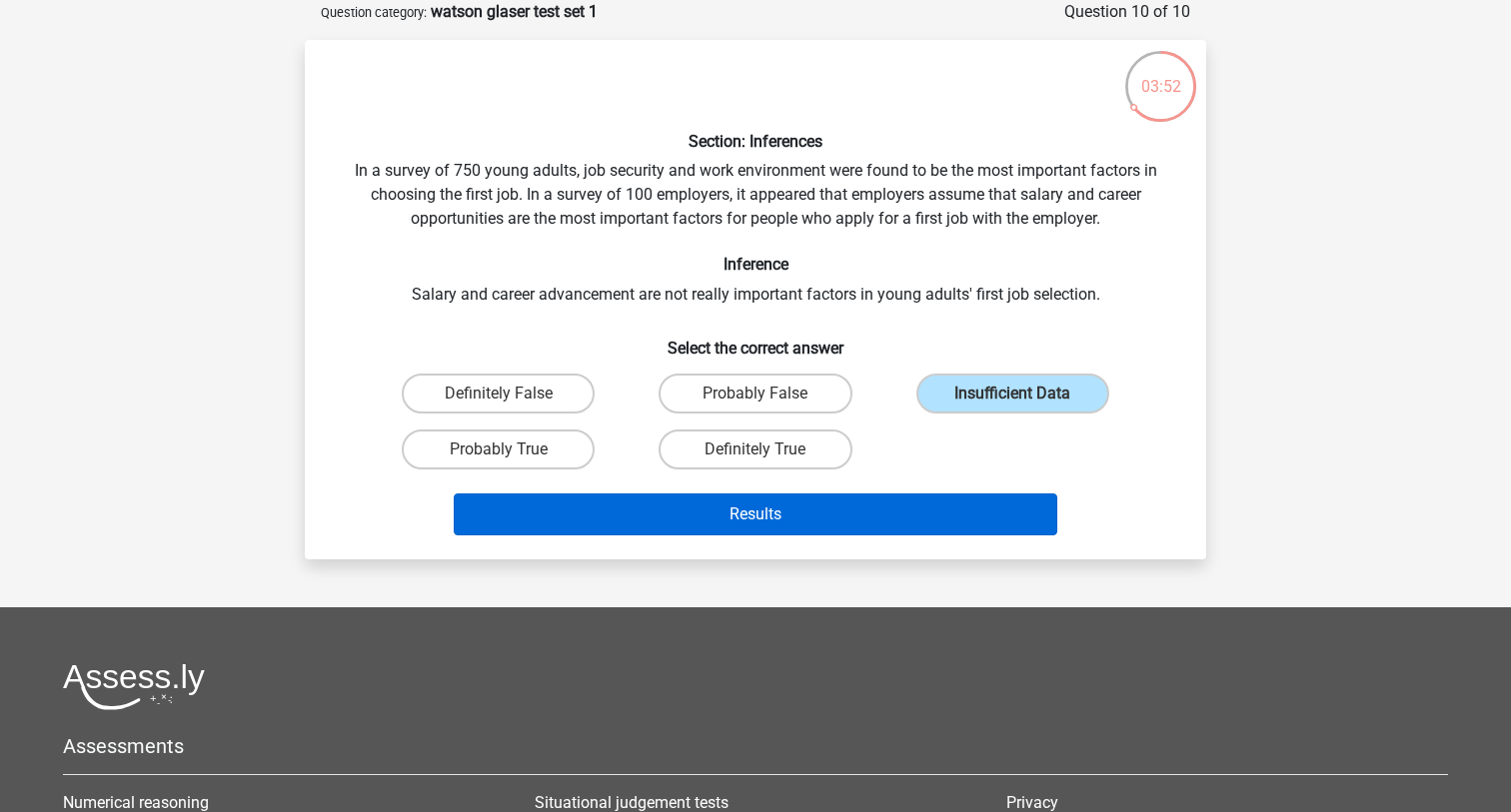 click on "Results" at bounding box center [756, 514] 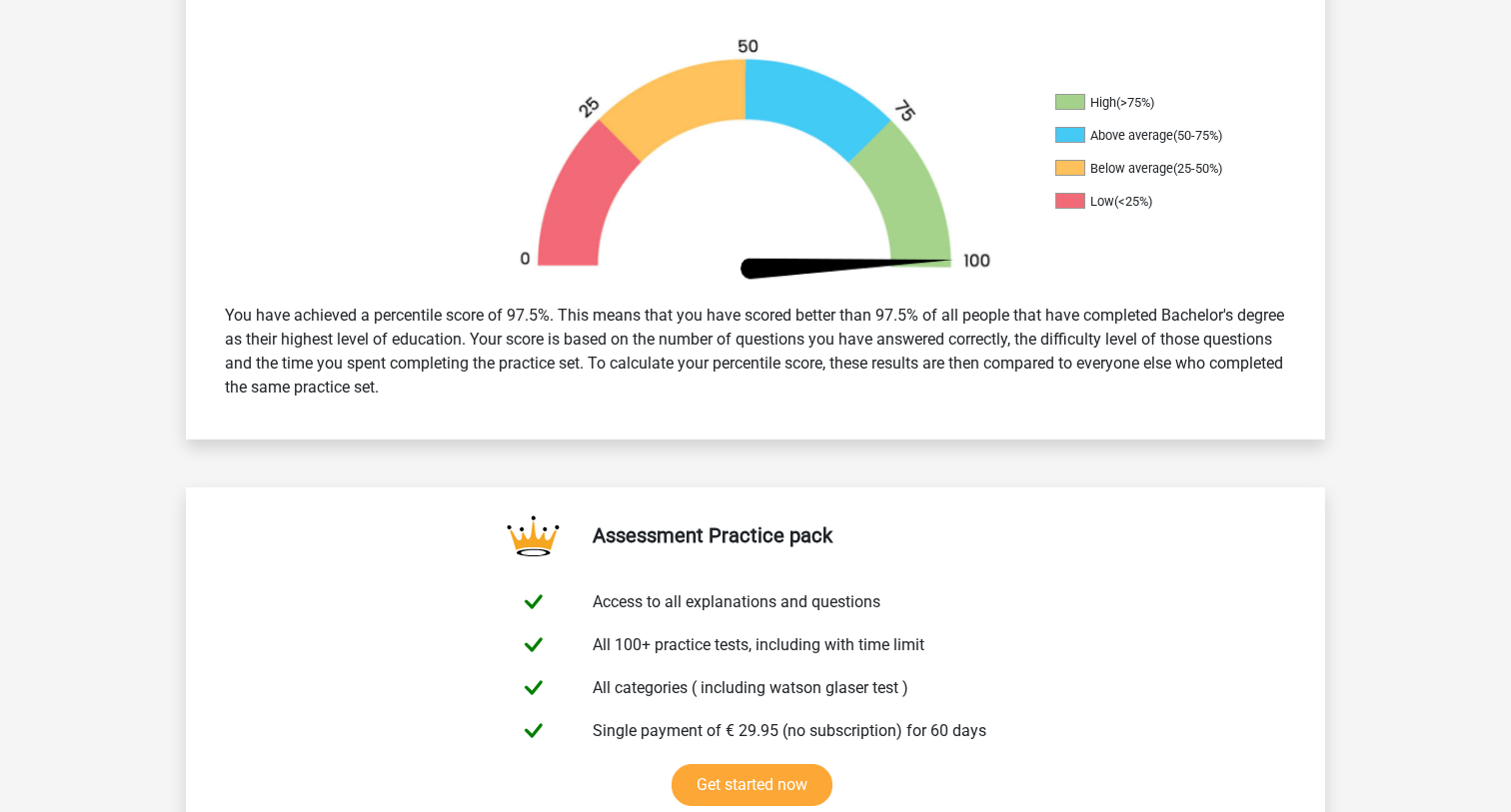 scroll, scrollTop: 720, scrollLeft: 0, axis: vertical 